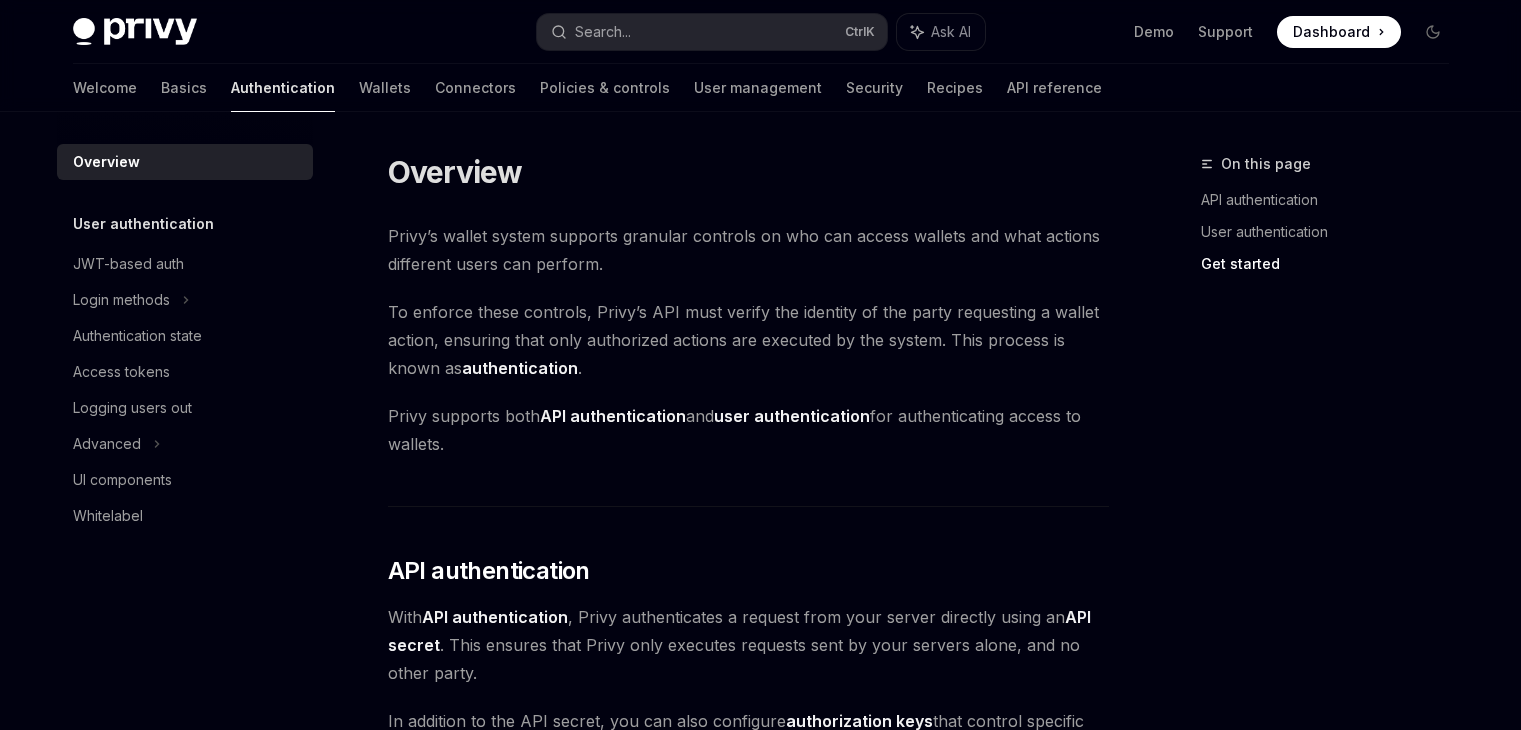 scroll, scrollTop: 1718, scrollLeft: 0, axis: vertical 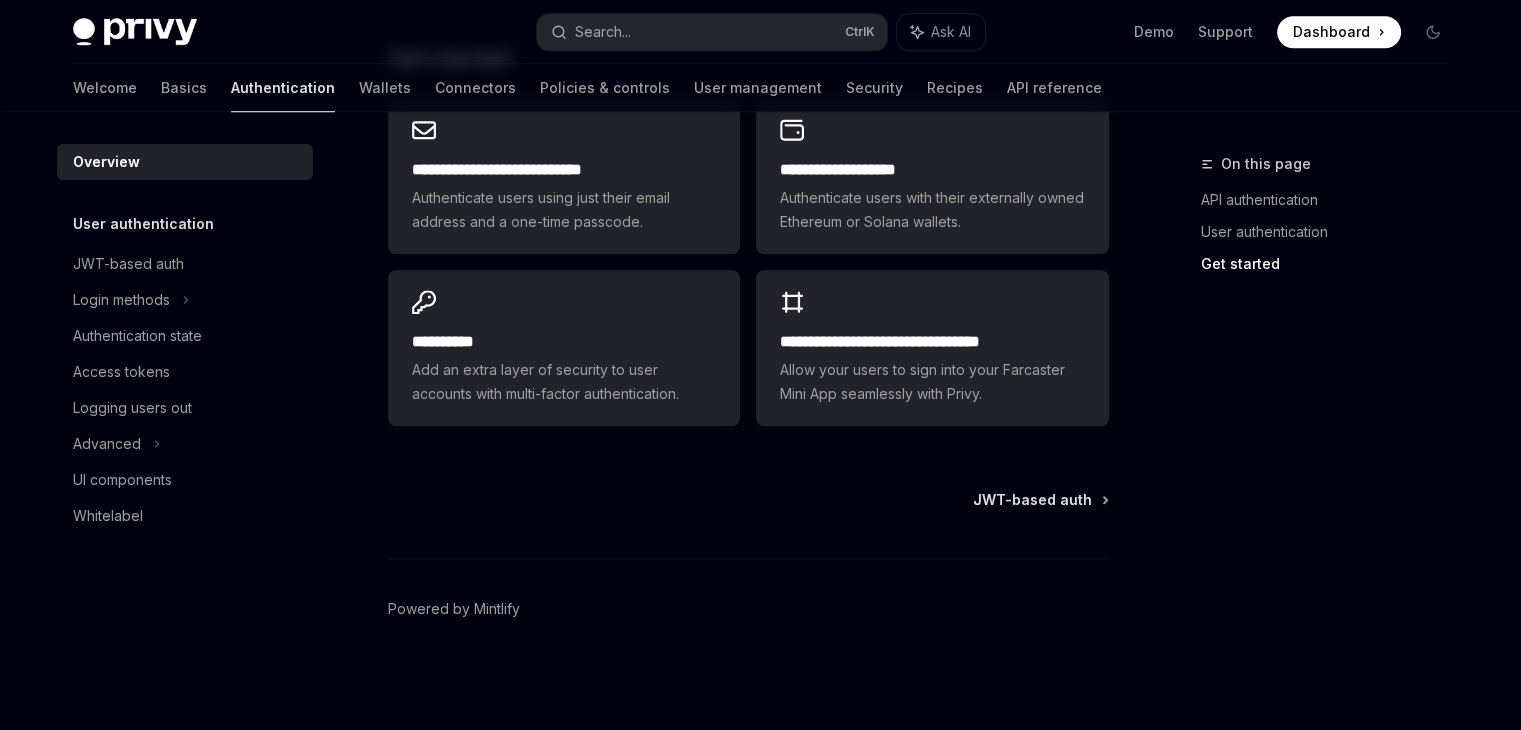 click on "User authentication" at bounding box center (143, 224) 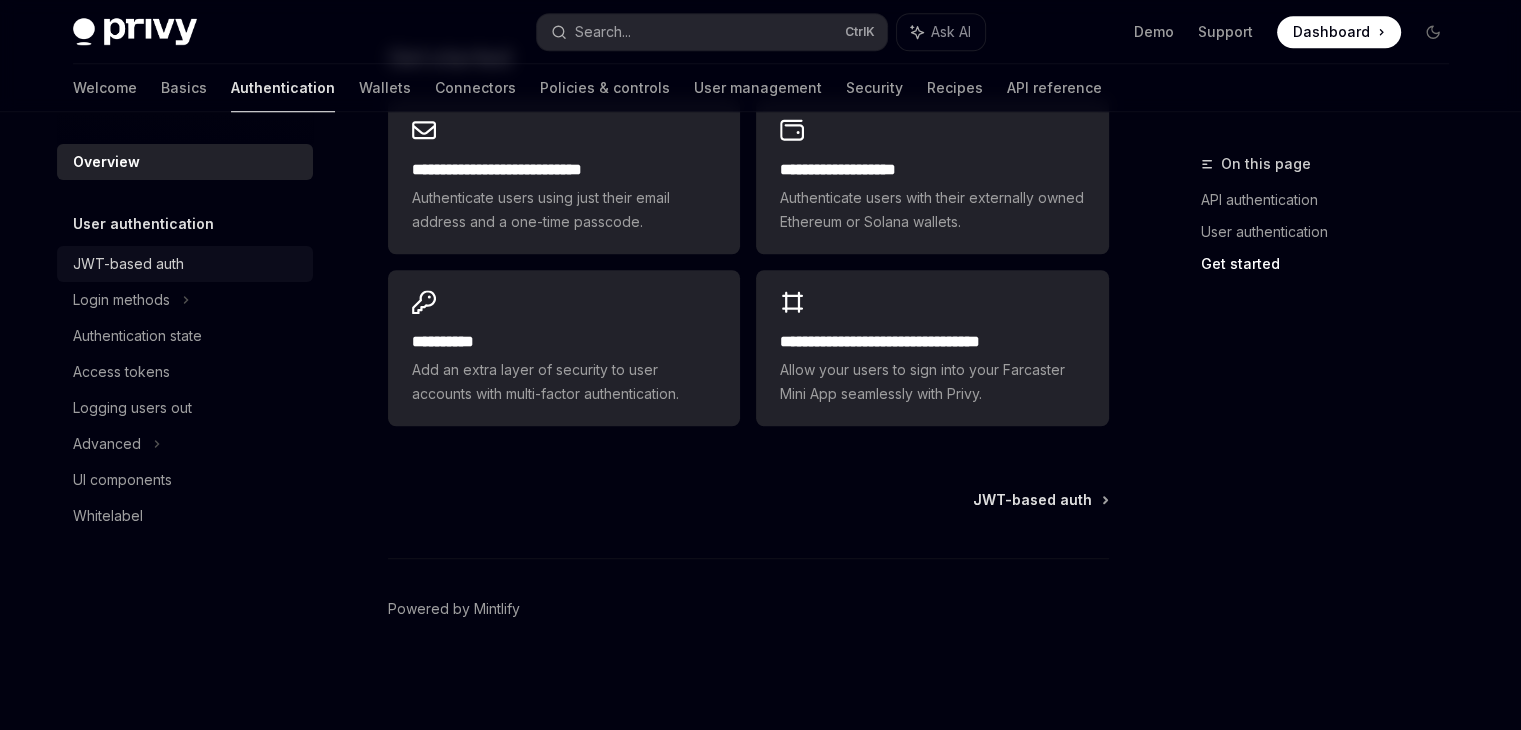 click on "JWT-based auth" at bounding box center [128, 264] 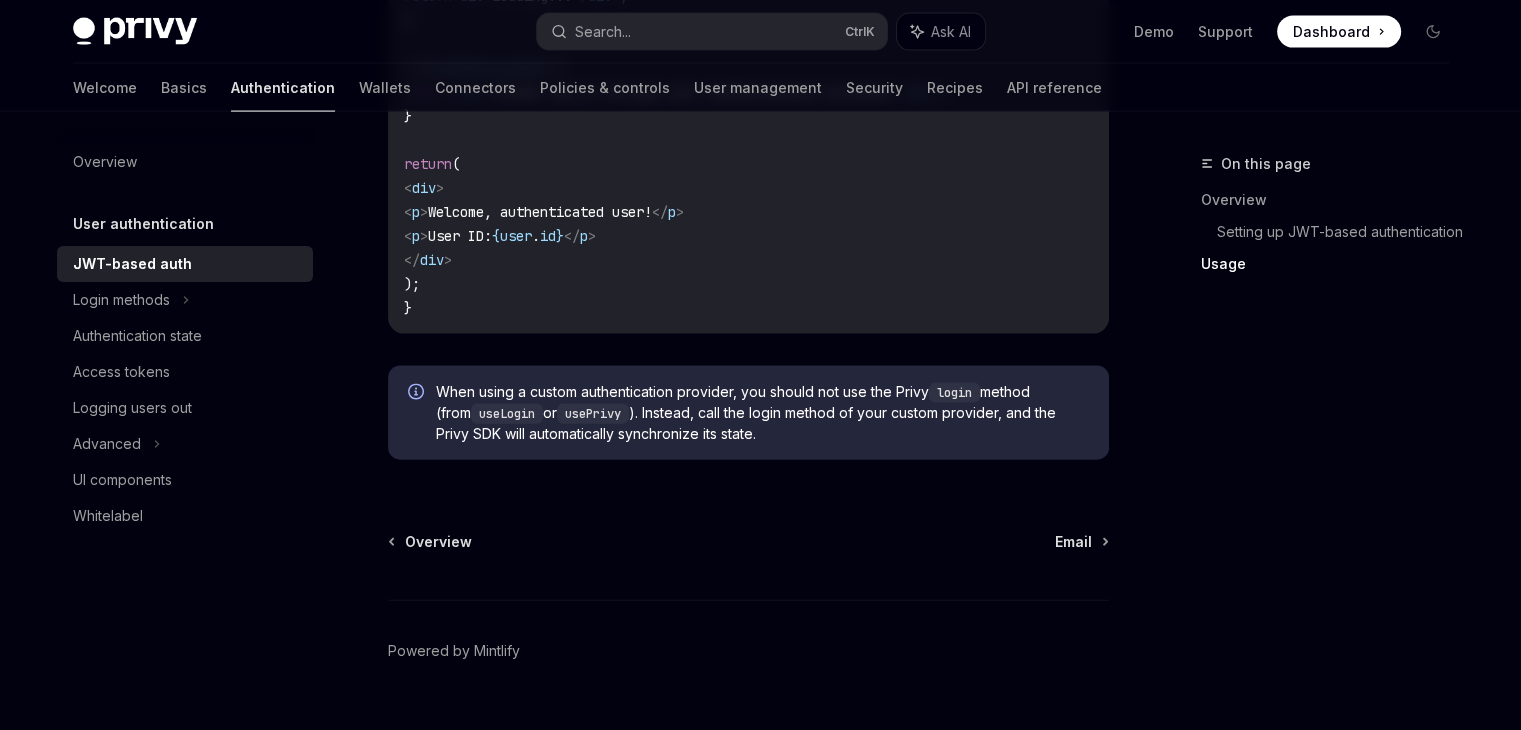 scroll, scrollTop: 4377, scrollLeft: 0, axis: vertical 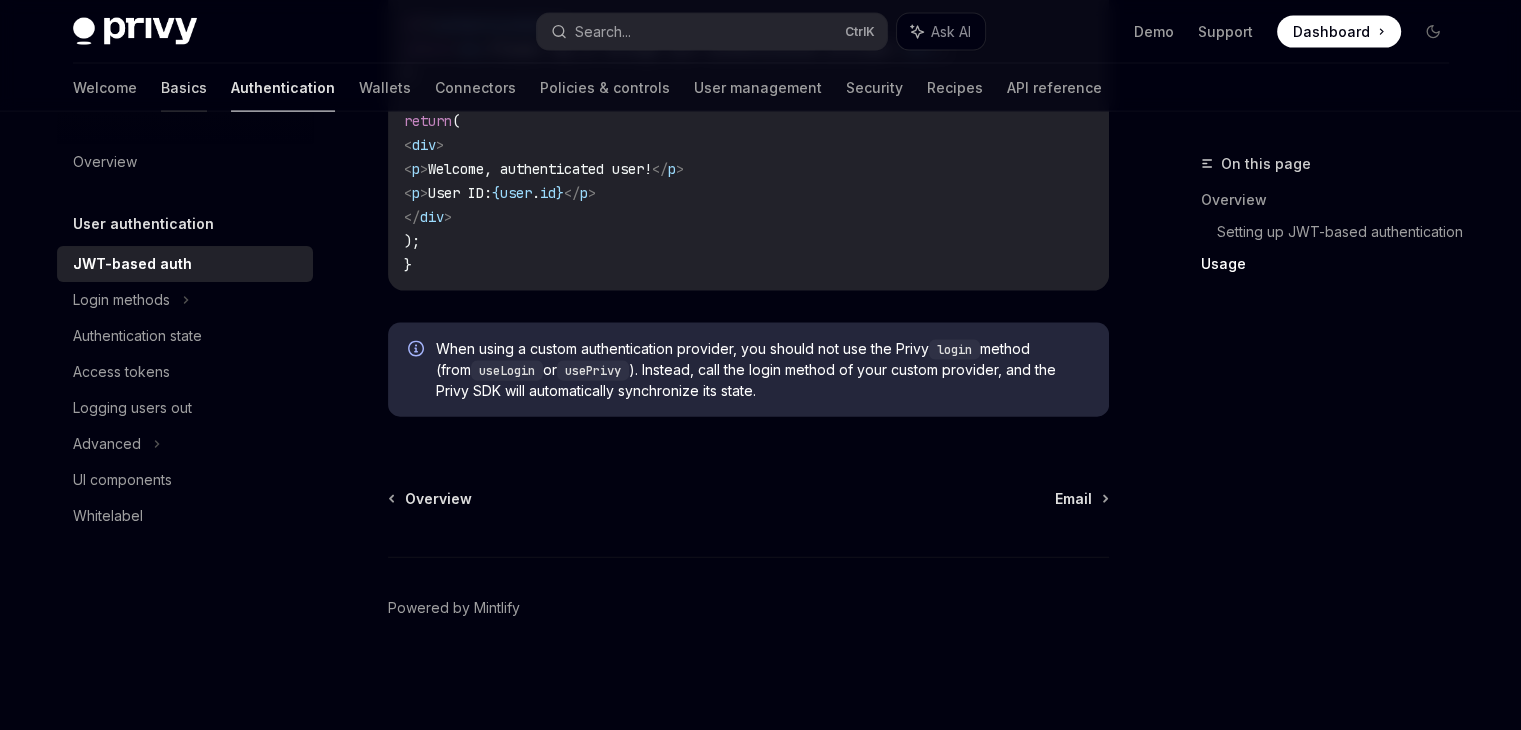 click on "Basics" at bounding box center [184, 88] 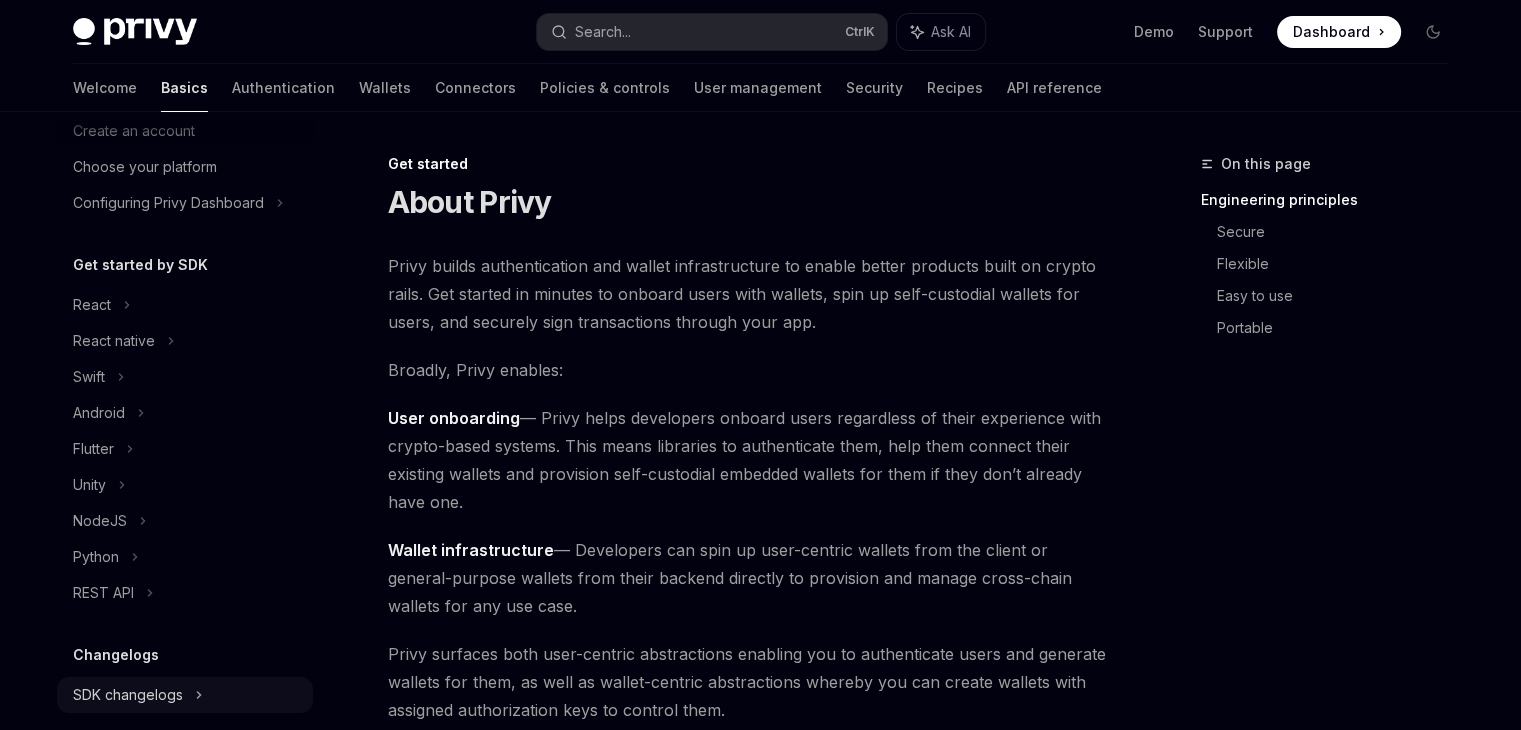scroll, scrollTop: 0, scrollLeft: 0, axis: both 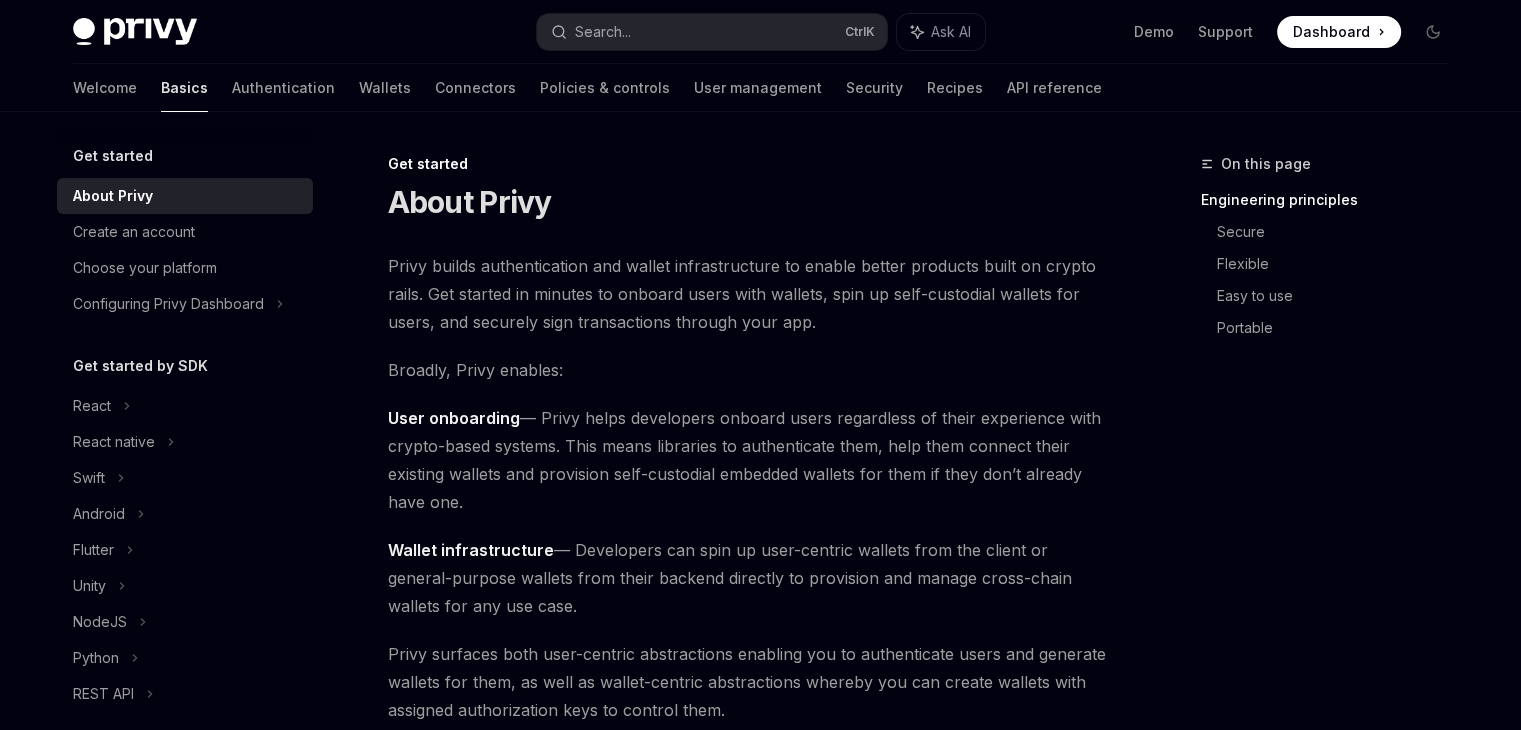 click on "Welcome Basics Authentication Wallets Connectors Policies & controls User management Security Recipes API reference" at bounding box center [587, 88] 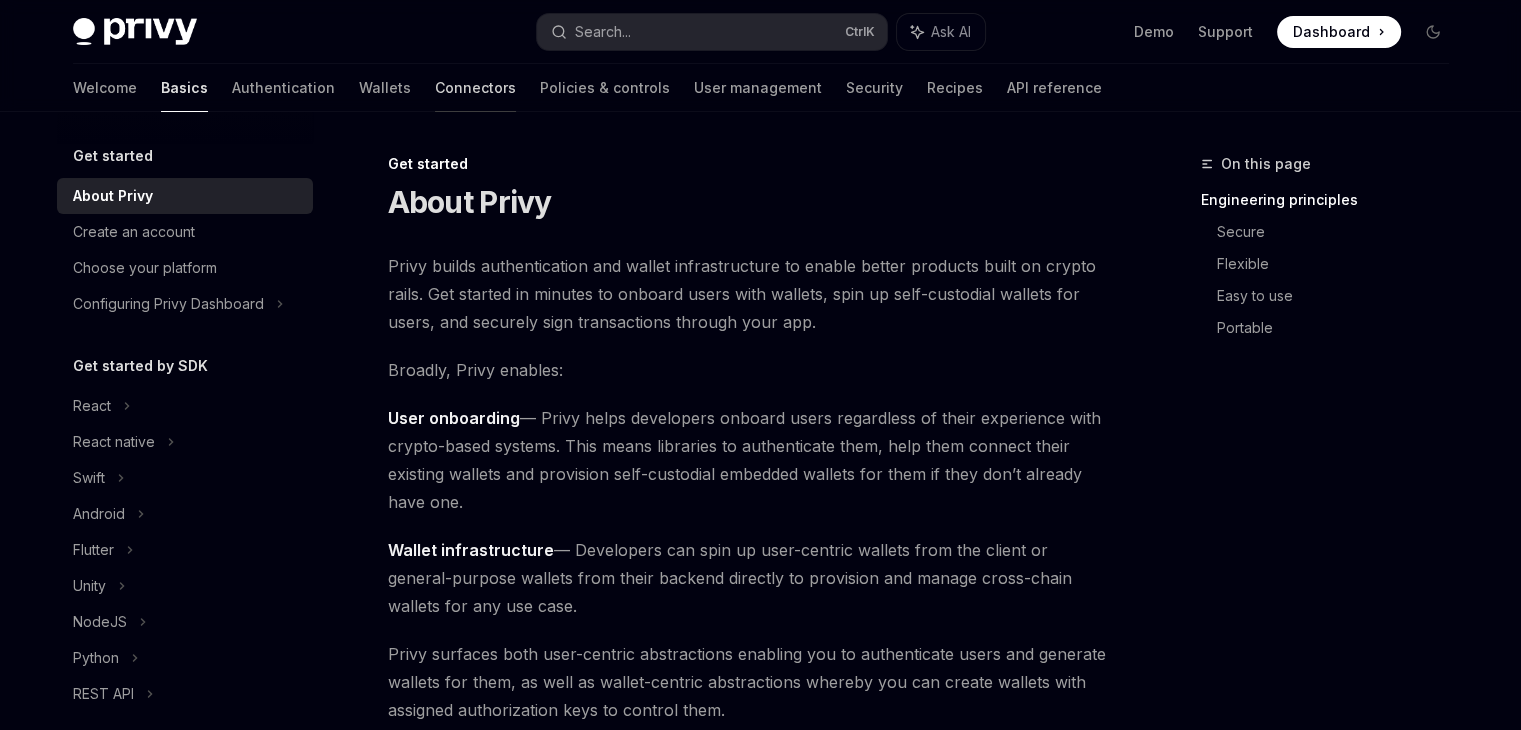 click on "Connectors" at bounding box center (475, 88) 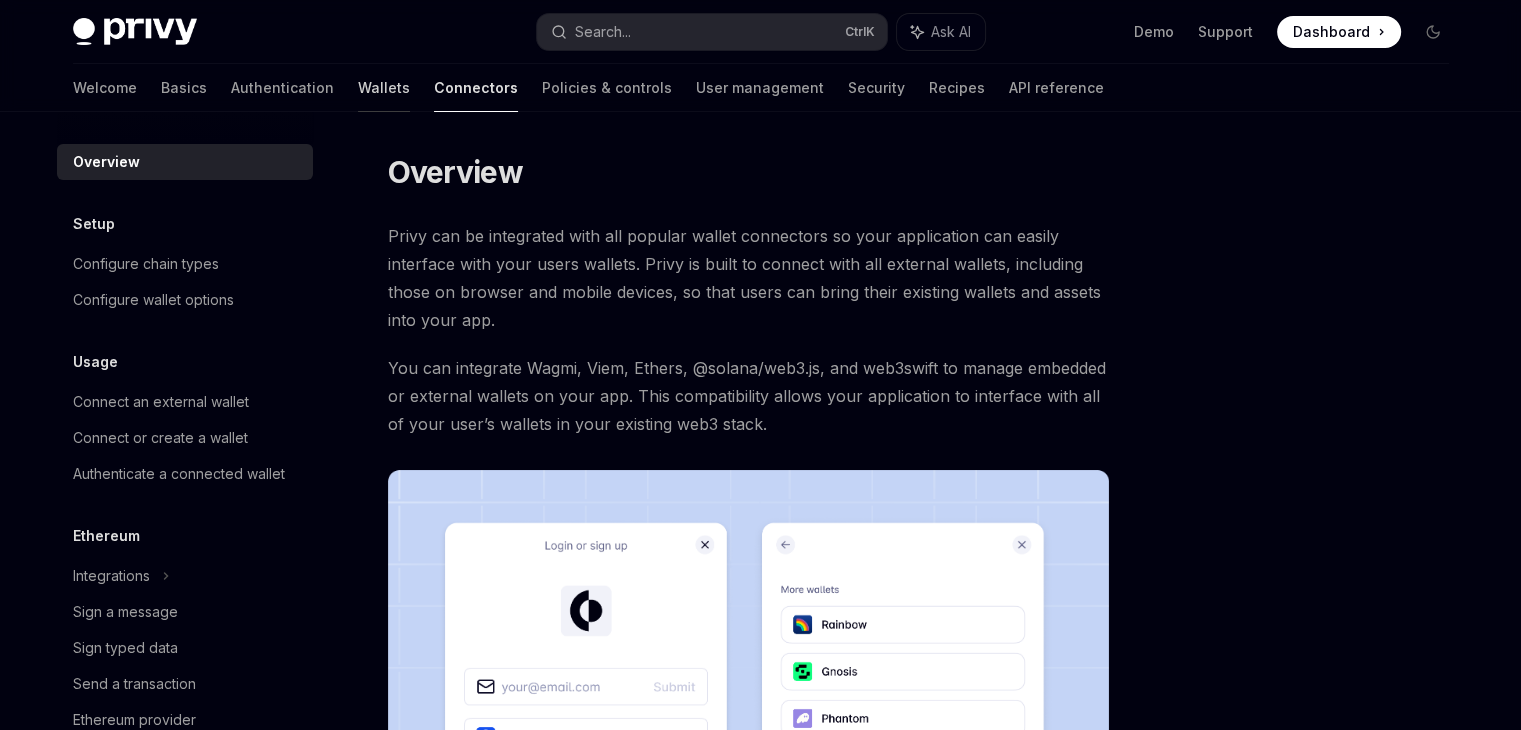 click on "Wallets" at bounding box center (384, 88) 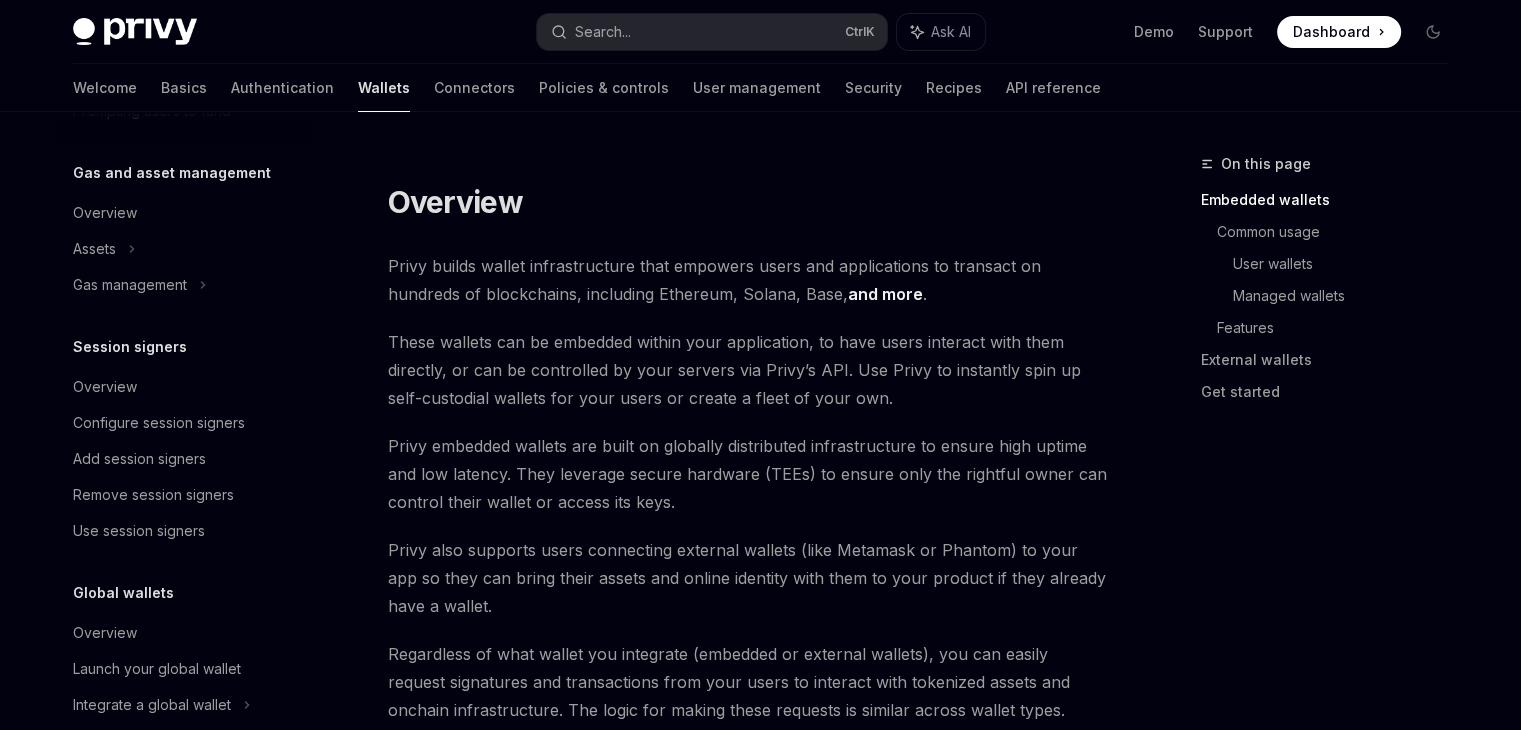 scroll, scrollTop: 868, scrollLeft: 0, axis: vertical 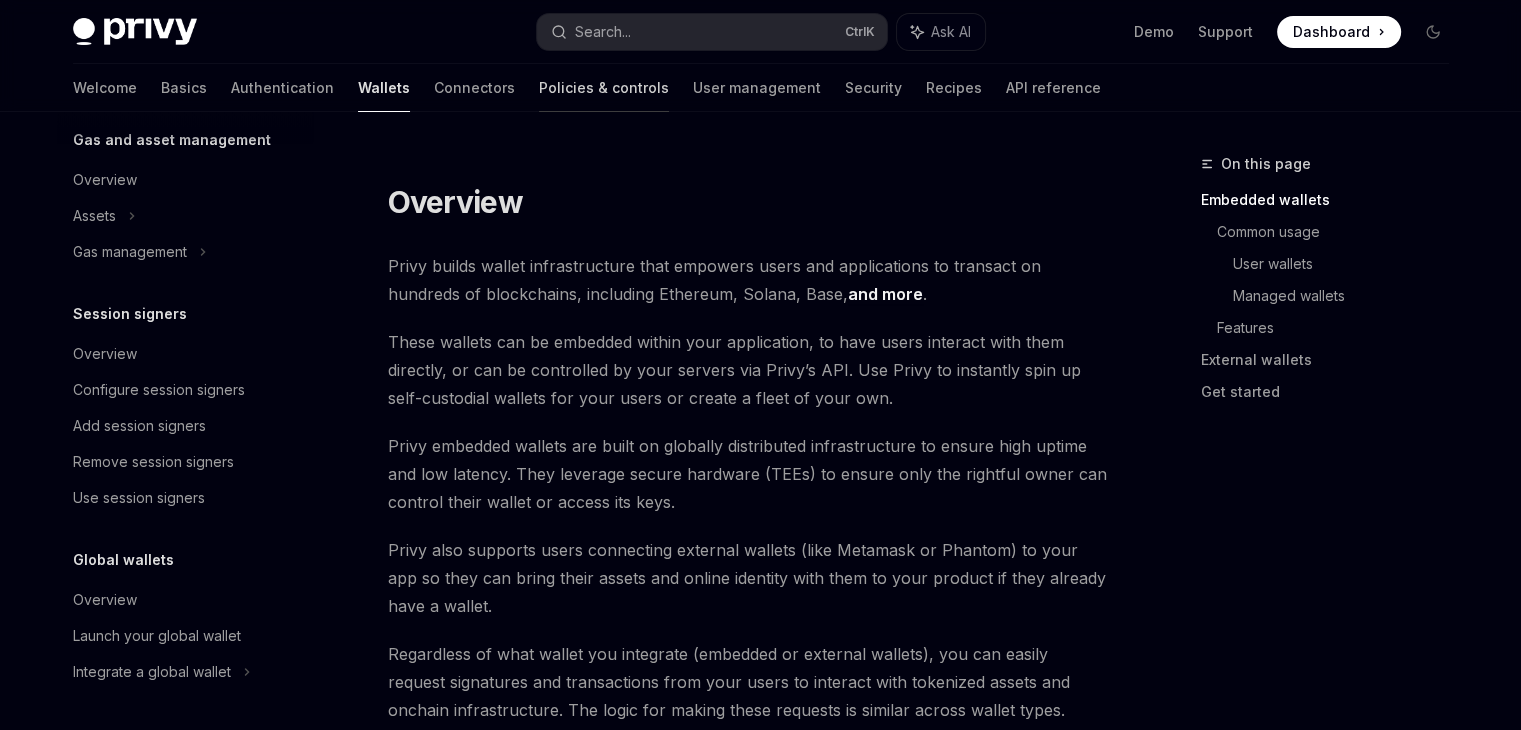 click on "Policies & controls" at bounding box center (604, 88) 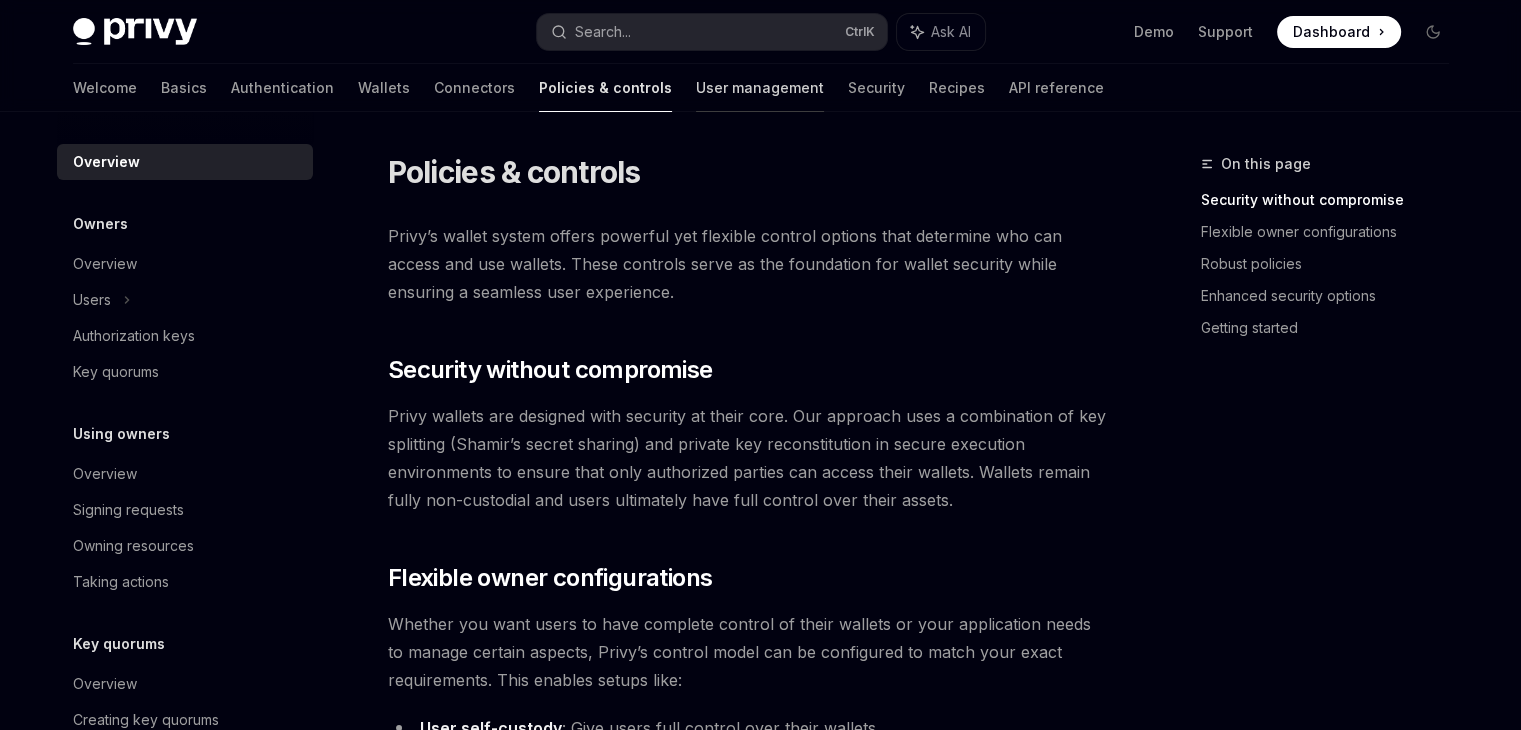 click on "User management" at bounding box center (760, 88) 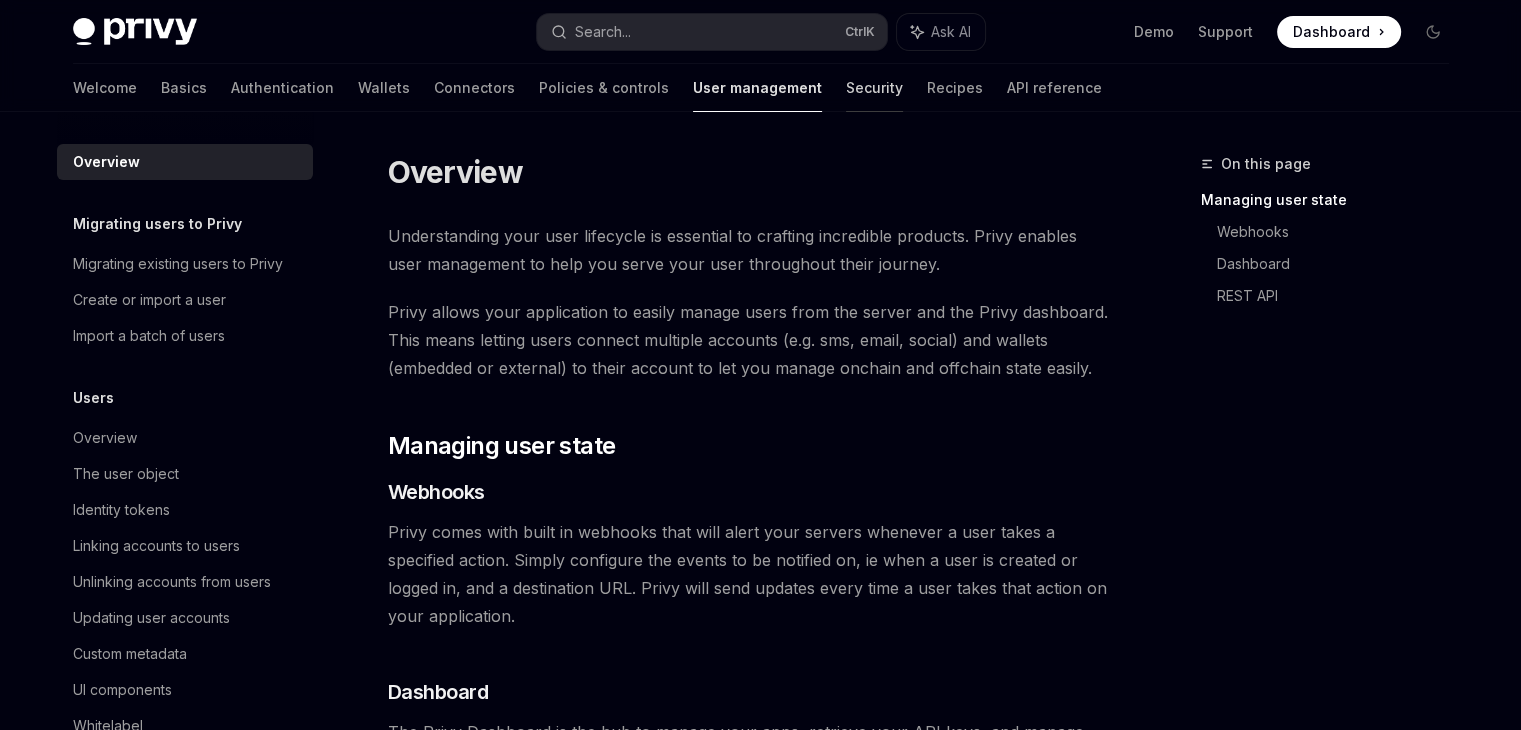 click on "Security" at bounding box center [874, 88] 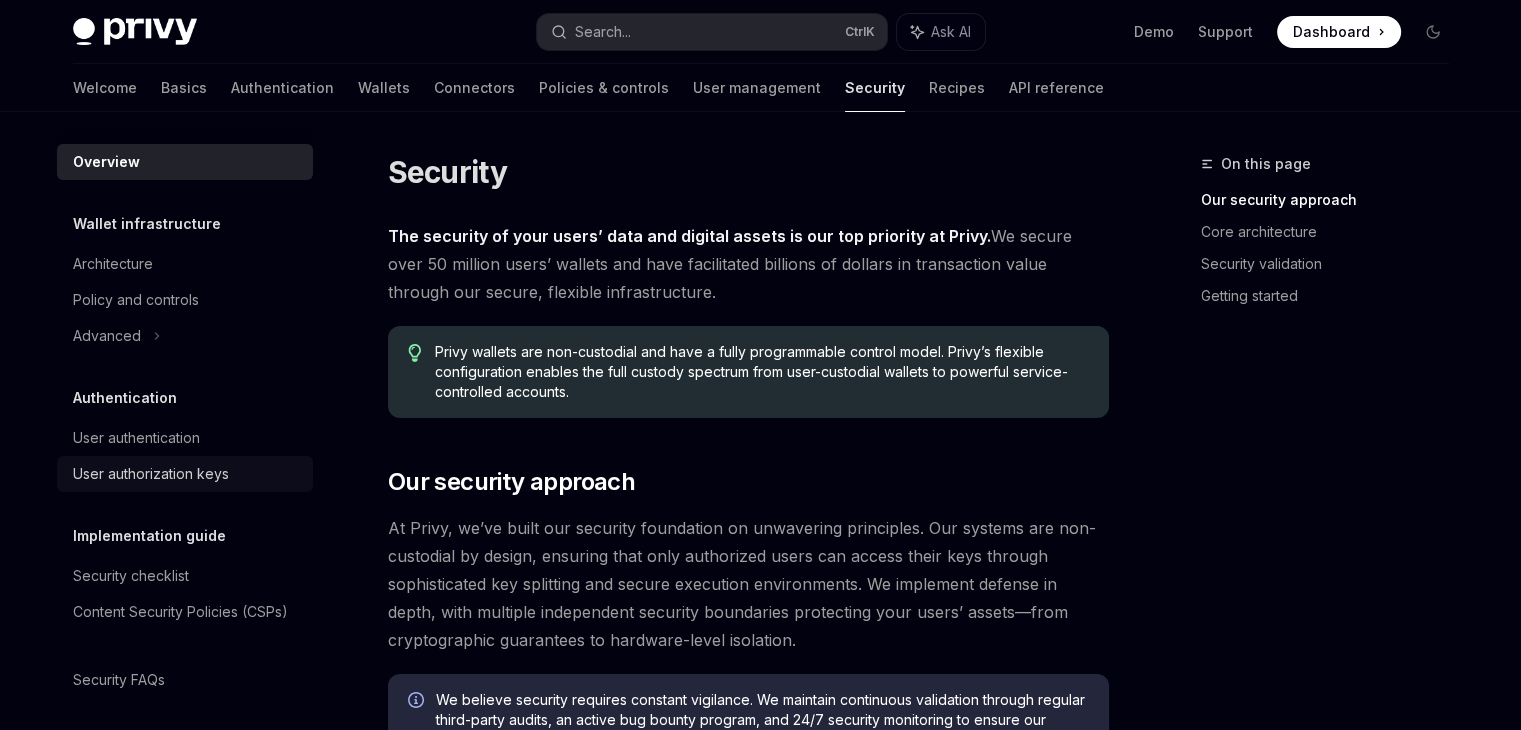 scroll, scrollTop: 32, scrollLeft: 0, axis: vertical 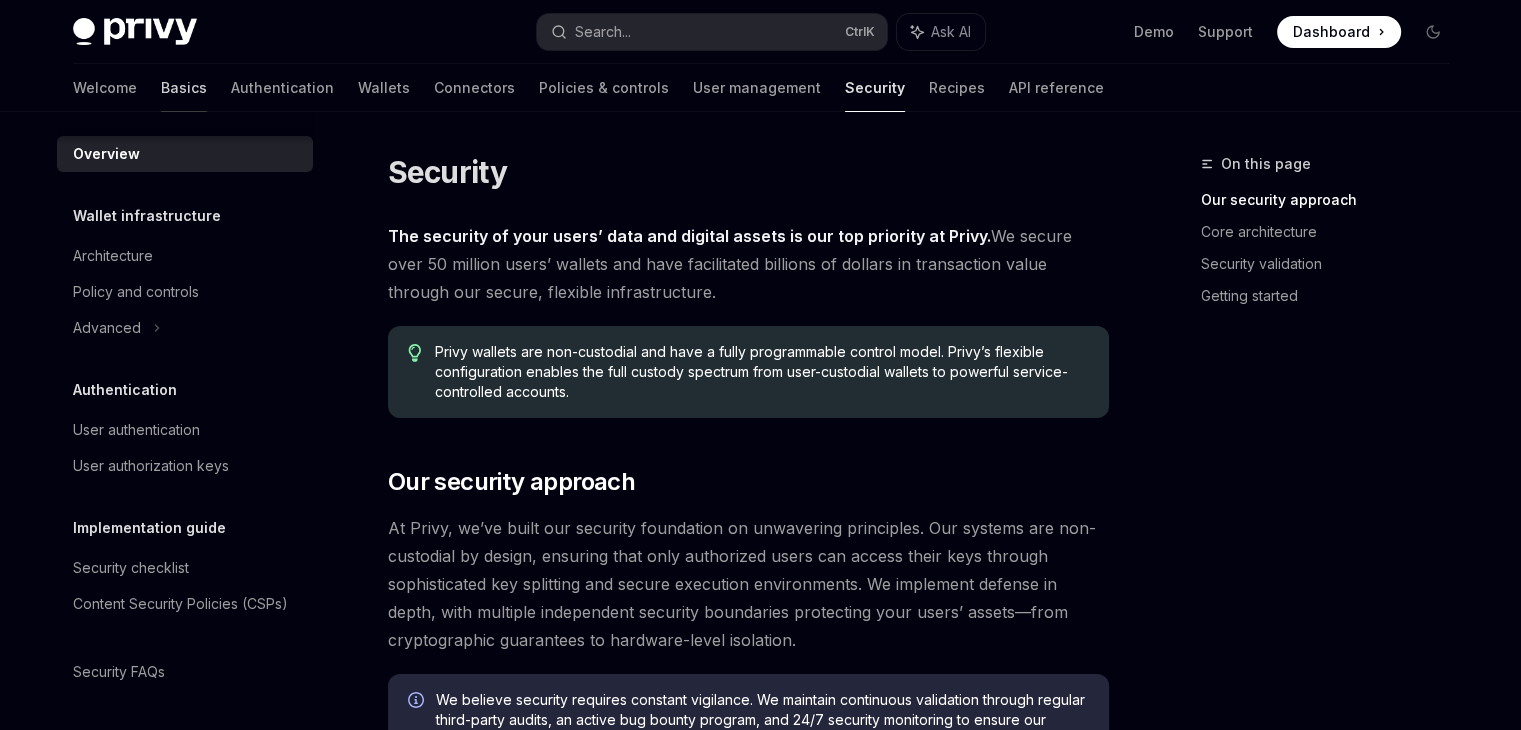click on "Basics" at bounding box center (184, 88) 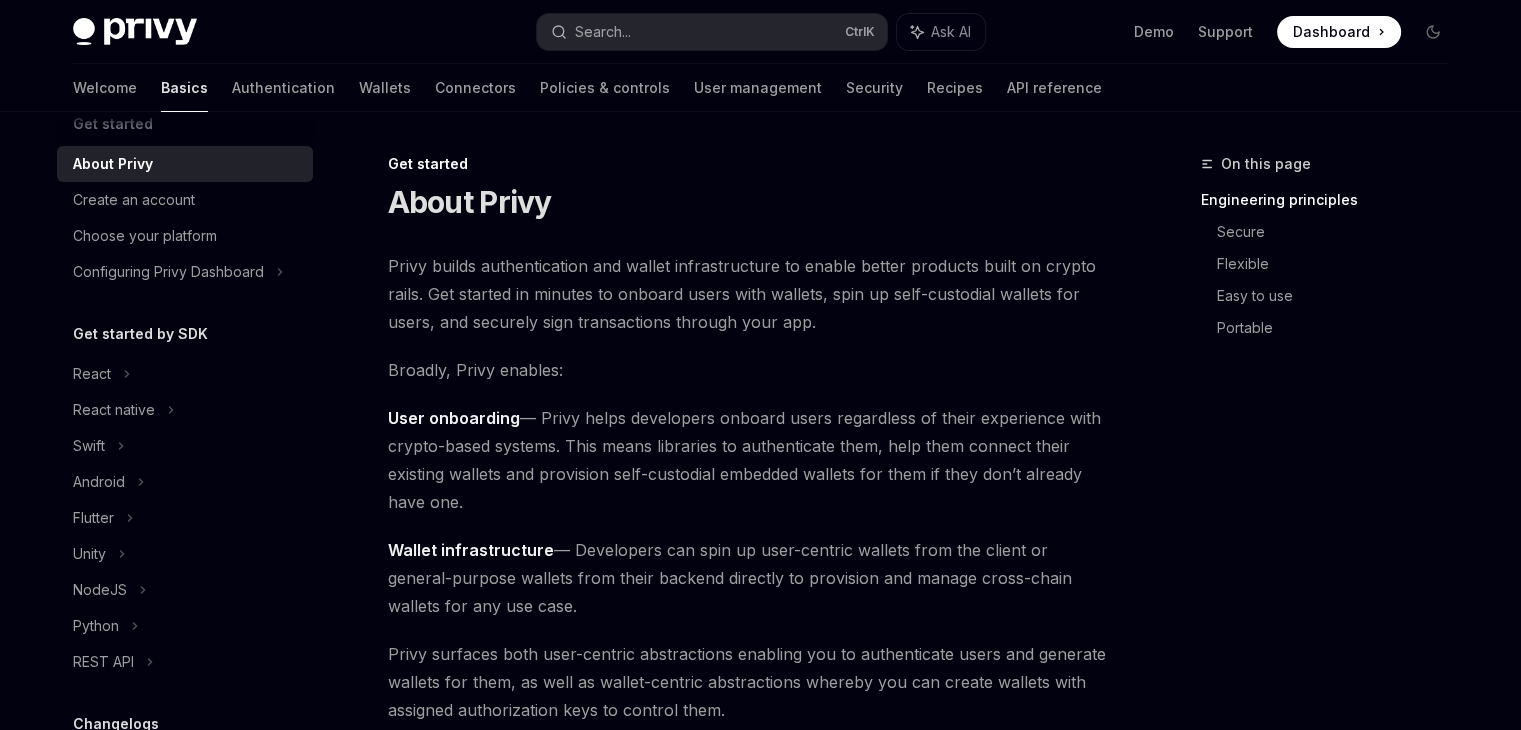 scroll, scrollTop: 0, scrollLeft: 0, axis: both 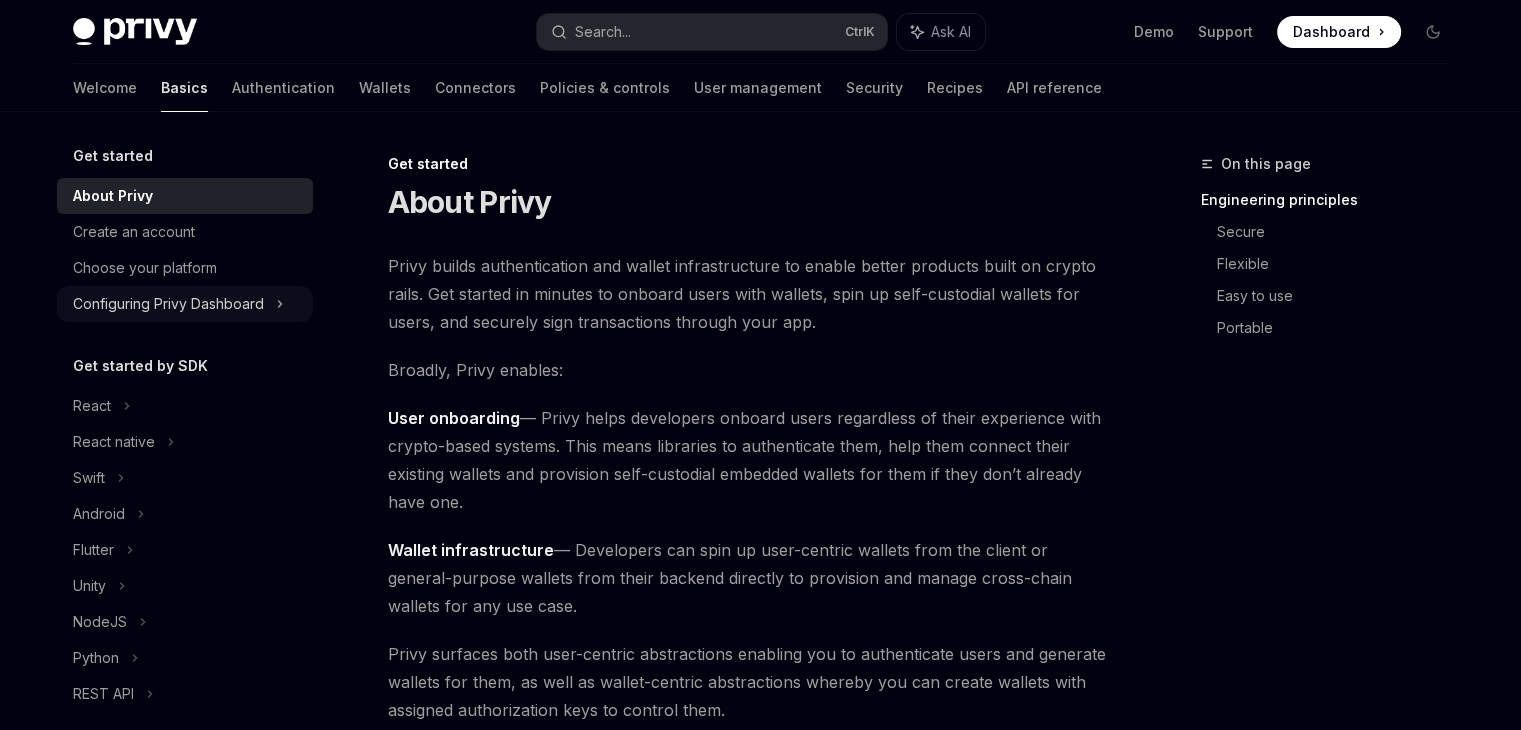 click on "Configuring Privy Dashboard" at bounding box center (168, 304) 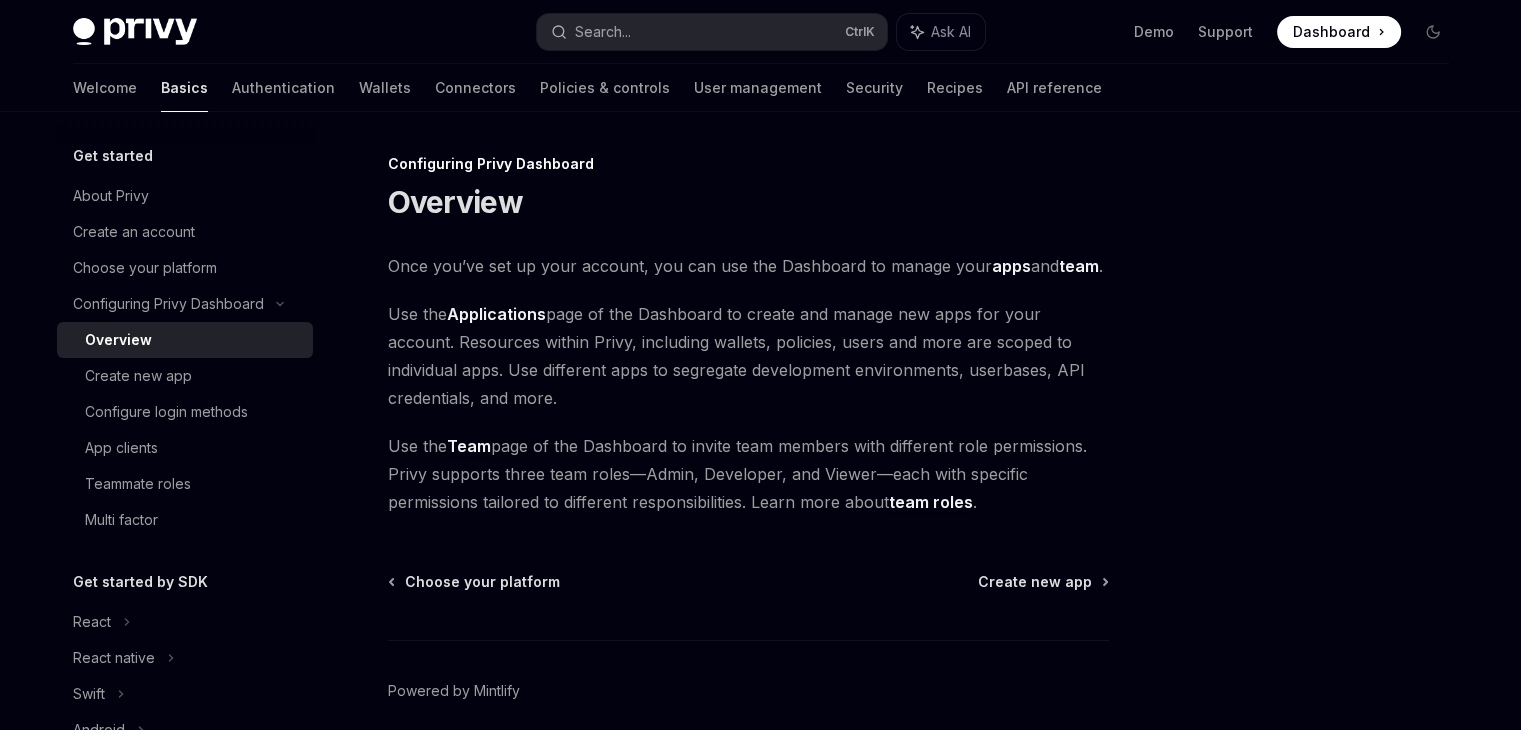 scroll, scrollTop: 83, scrollLeft: 0, axis: vertical 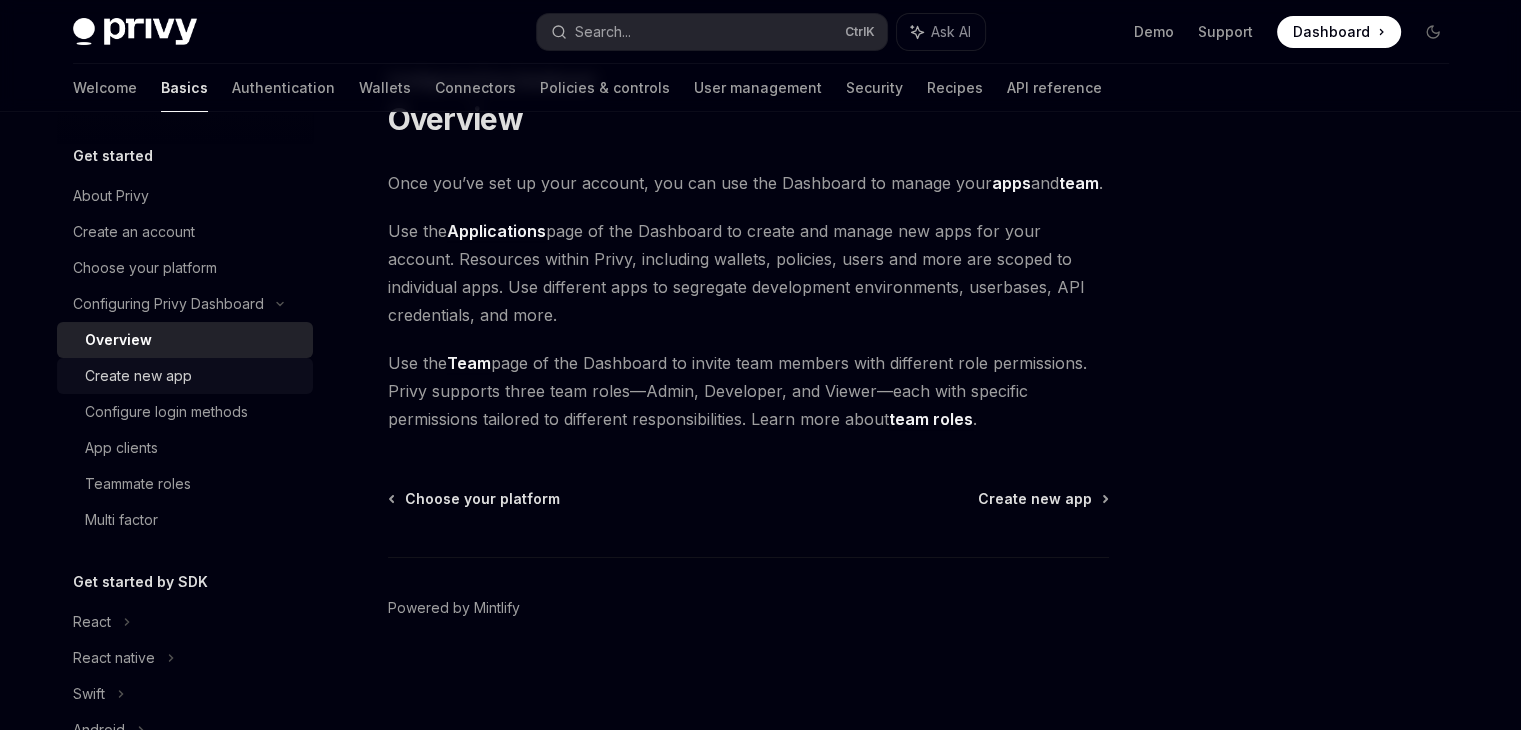 click on "Create new app" at bounding box center (138, 376) 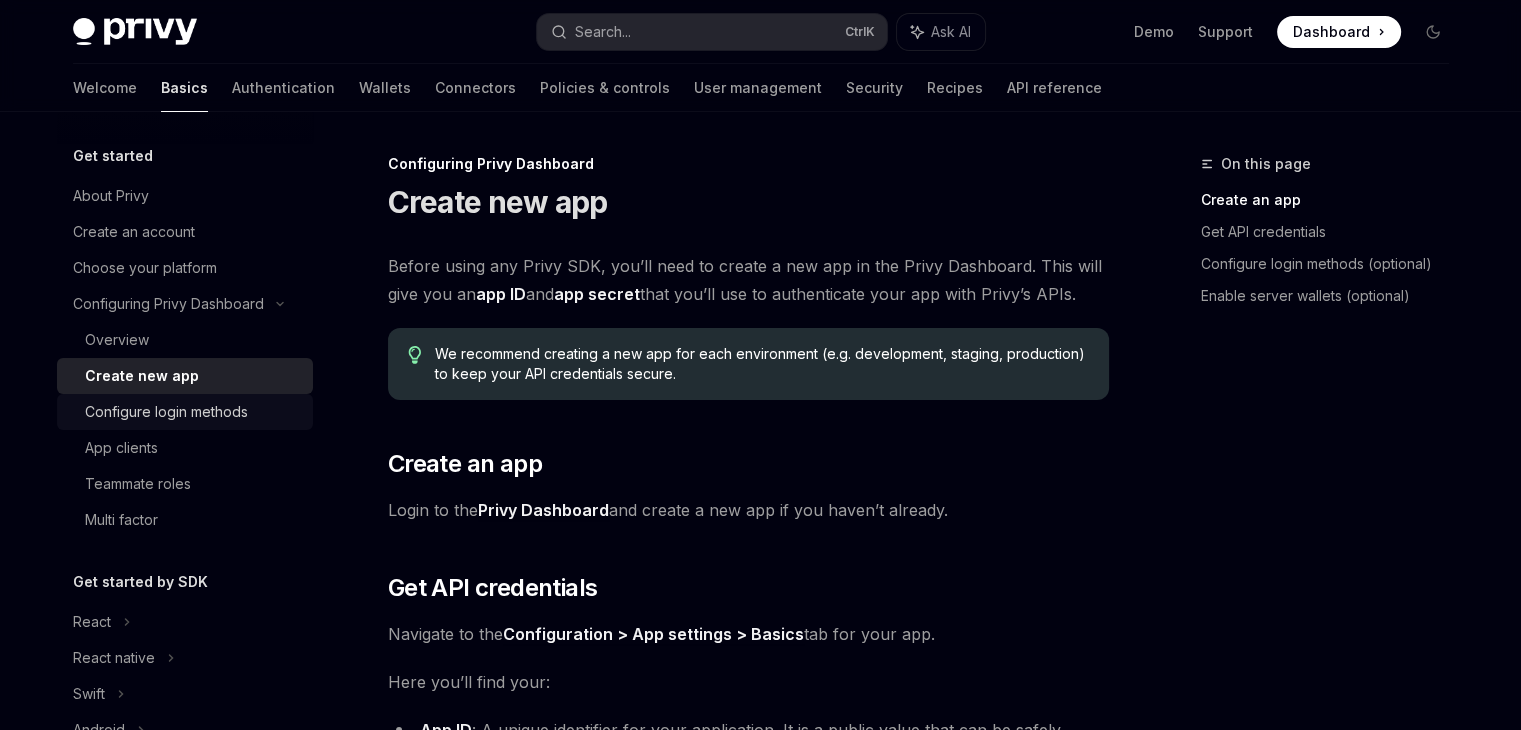click on "Configure login methods" at bounding box center [166, 412] 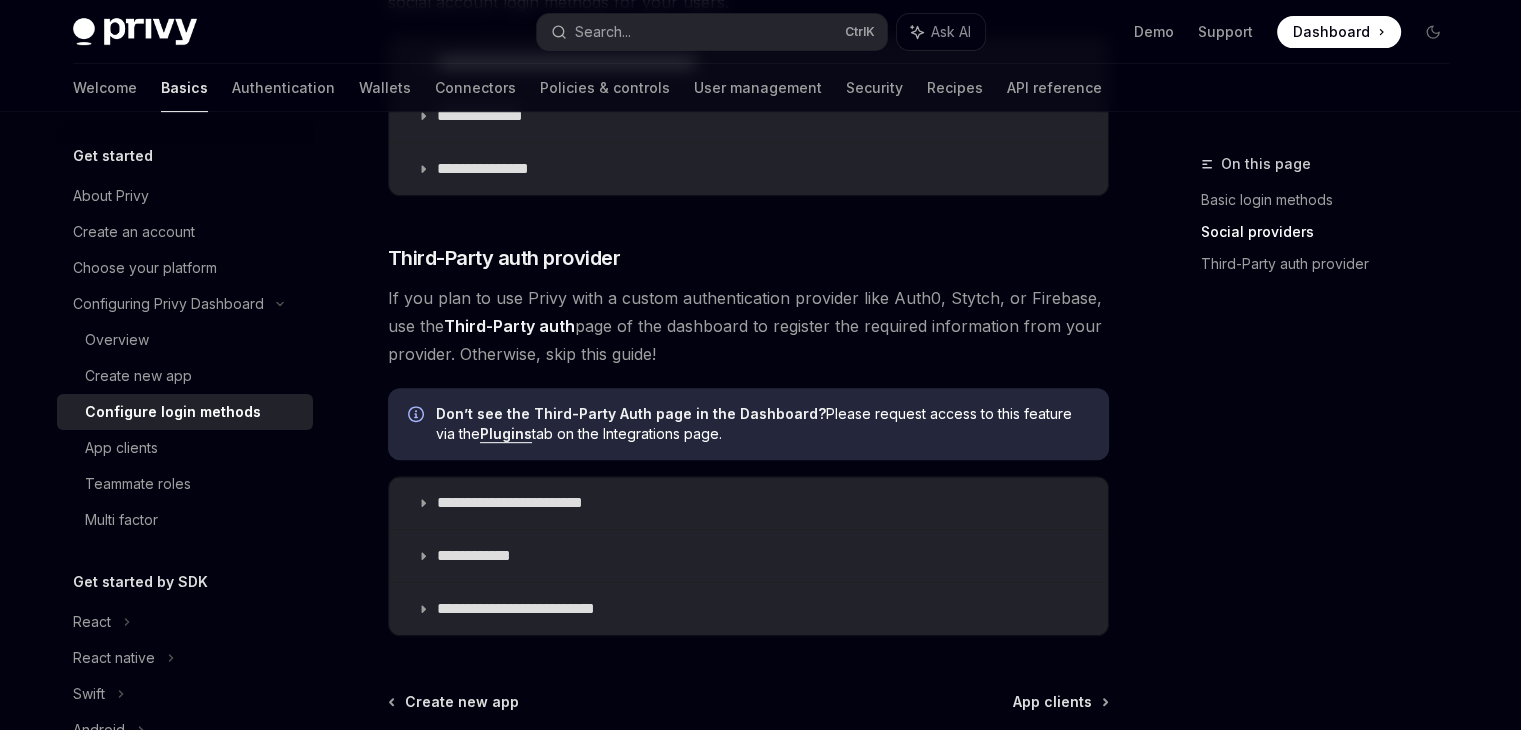 scroll, scrollTop: 998, scrollLeft: 0, axis: vertical 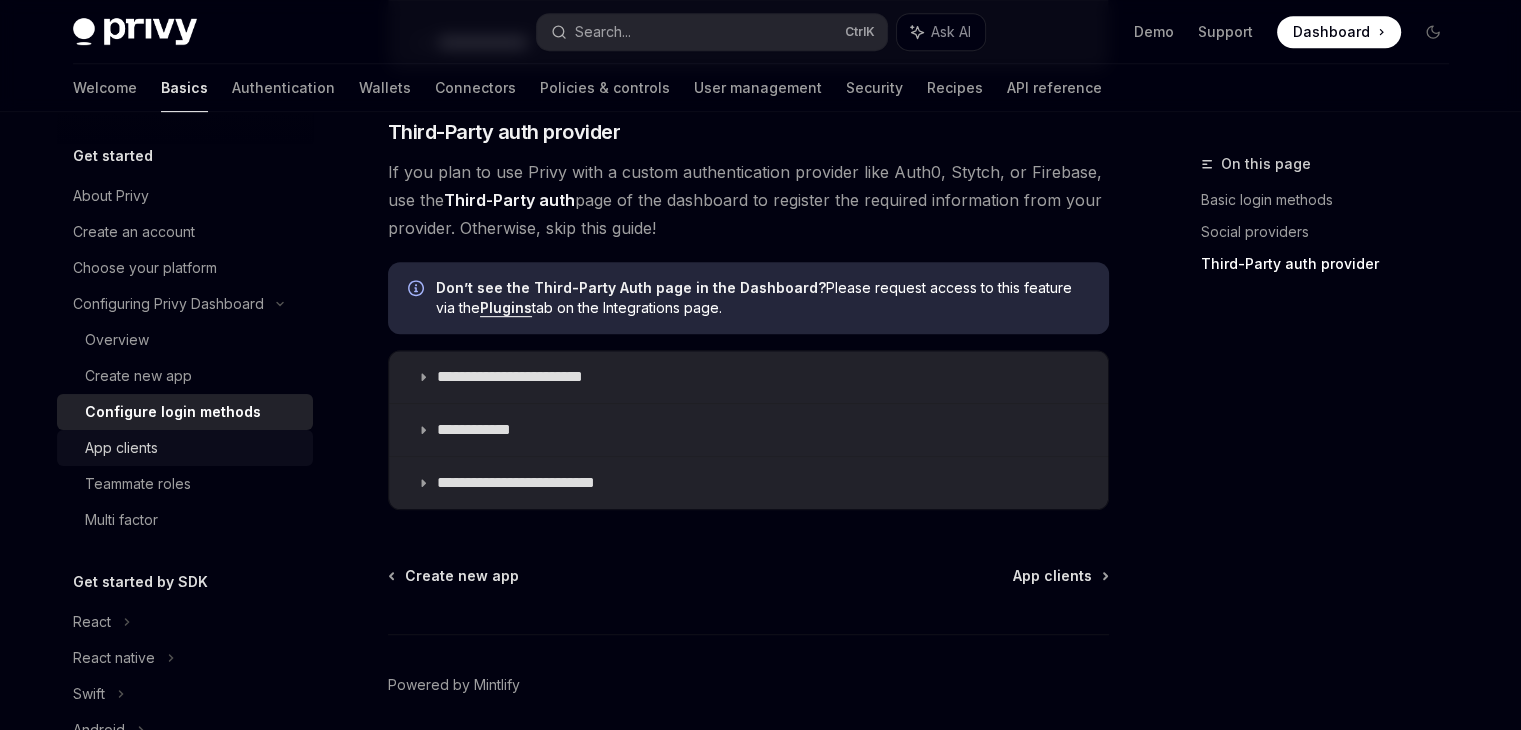 click on "App clients" at bounding box center [121, 448] 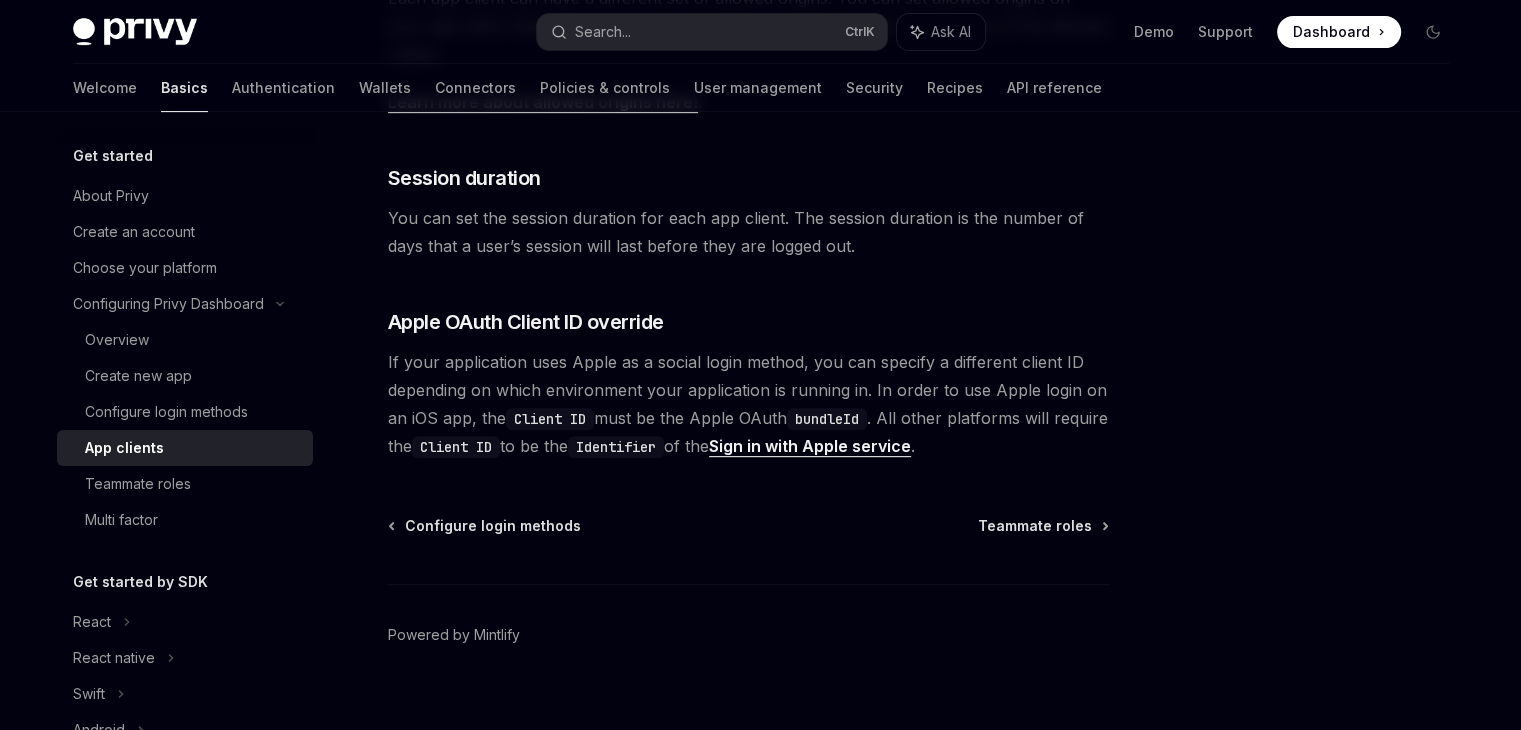 scroll, scrollTop: 867, scrollLeft: 0, axis: vertical 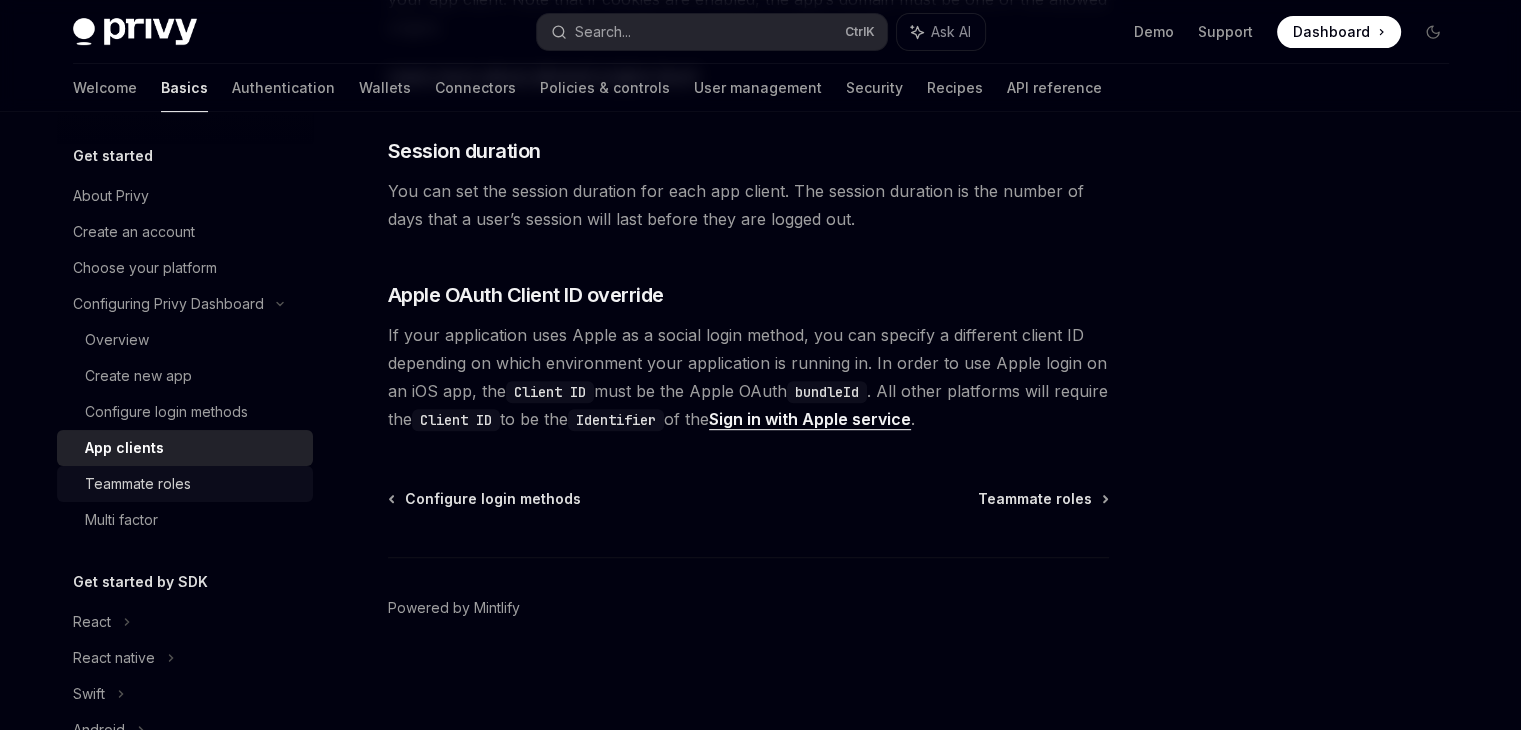 click on "Teammate roles" at bounding box center [193, 484] 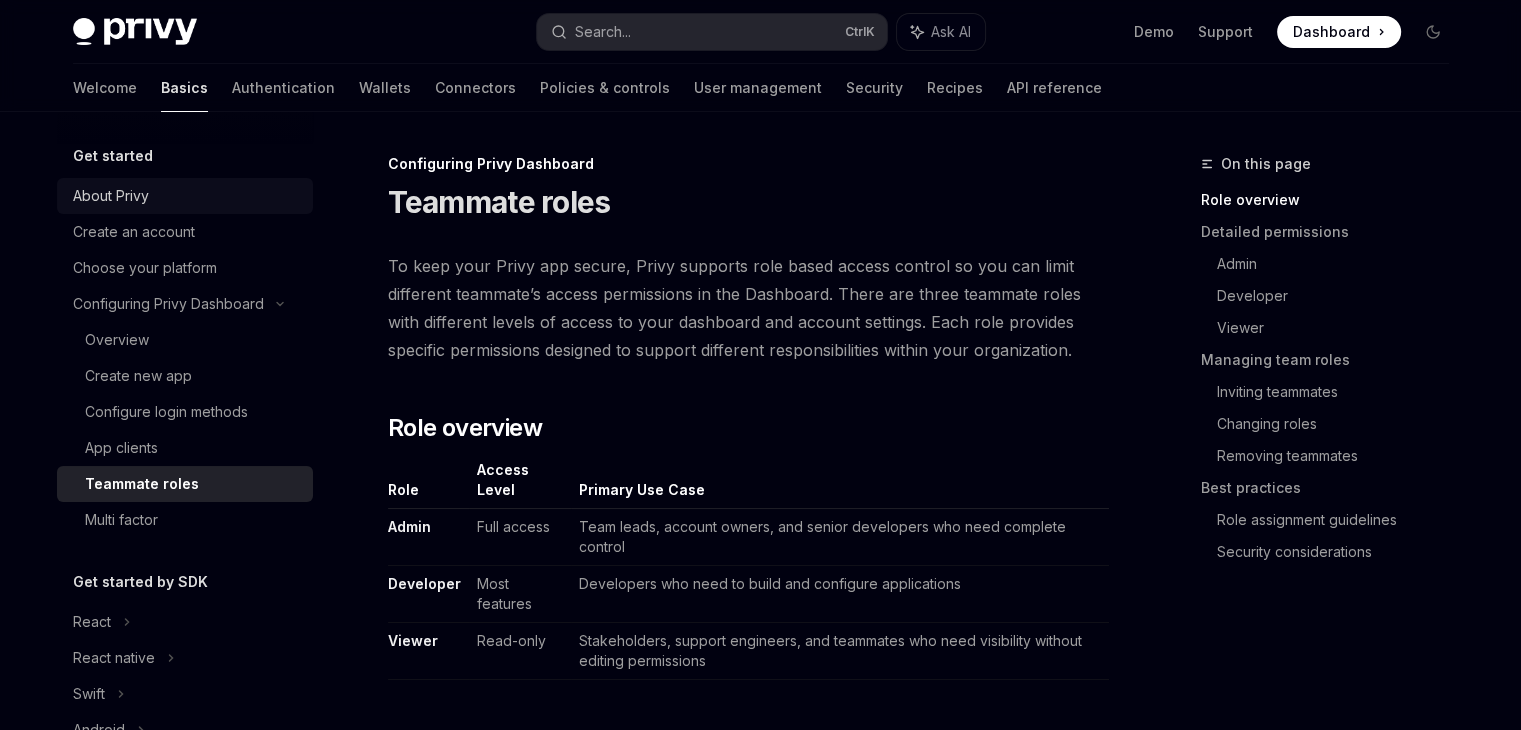 click on "About Privy" at bounding box center [187, 196] 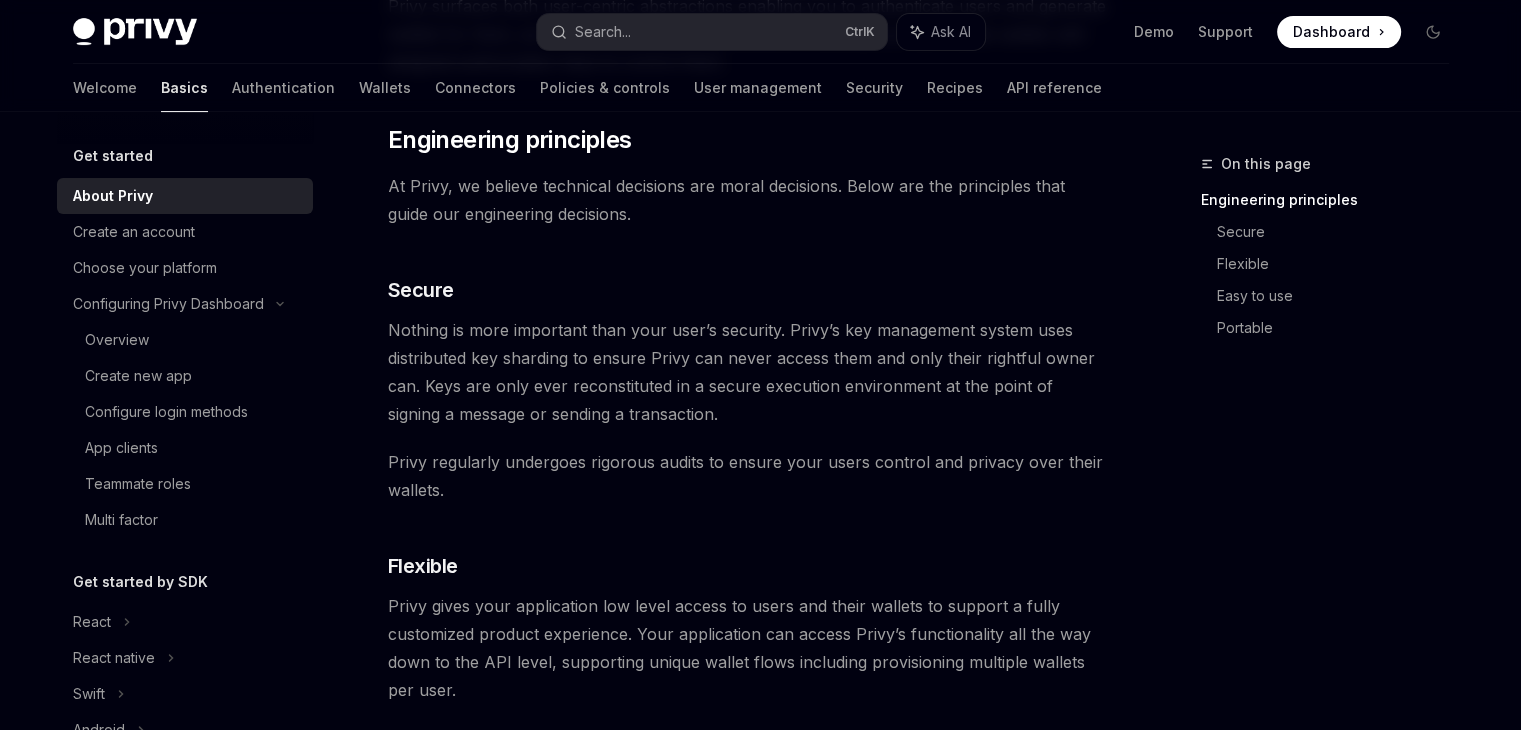 scroll, scrollTop: 664, scrollLeft: 0, axis: vertical 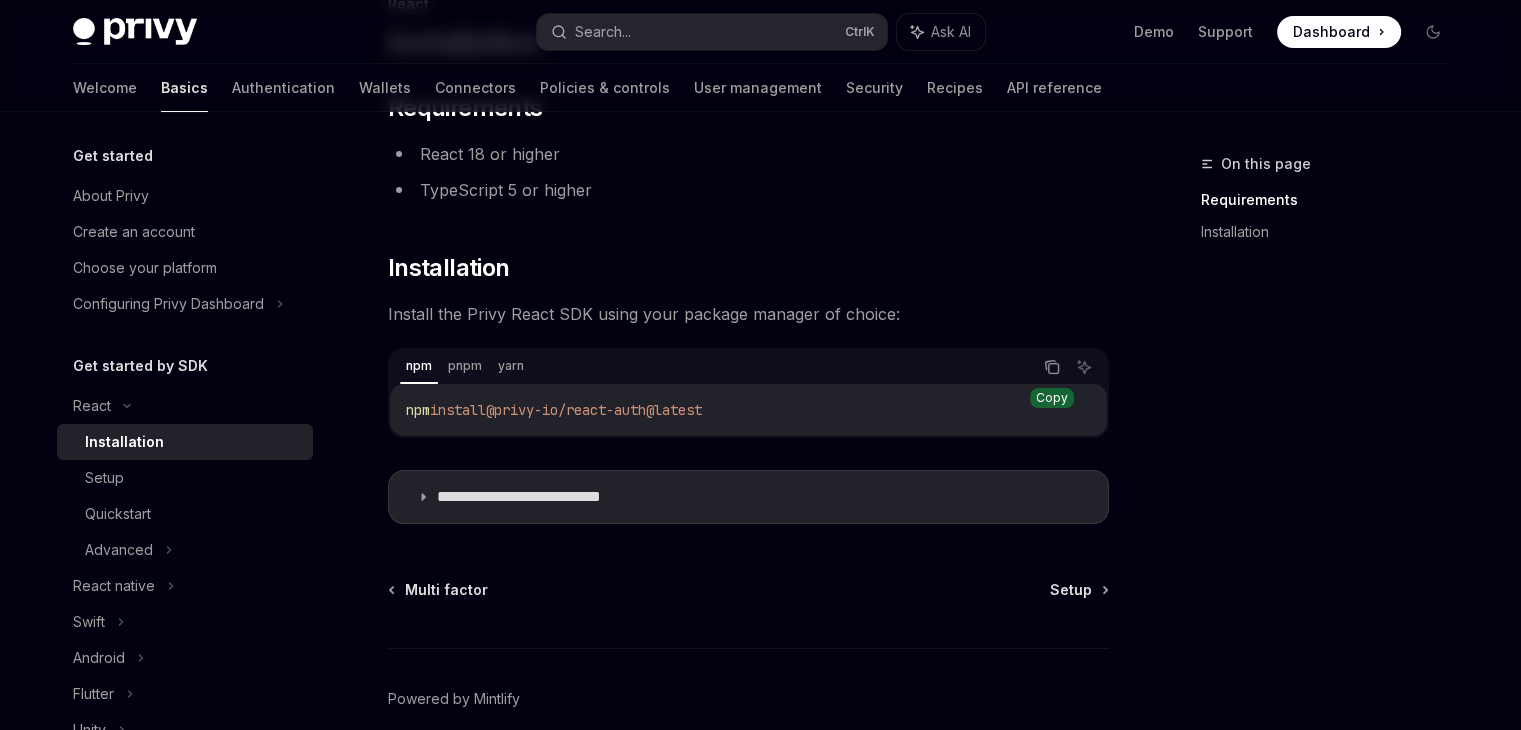 click 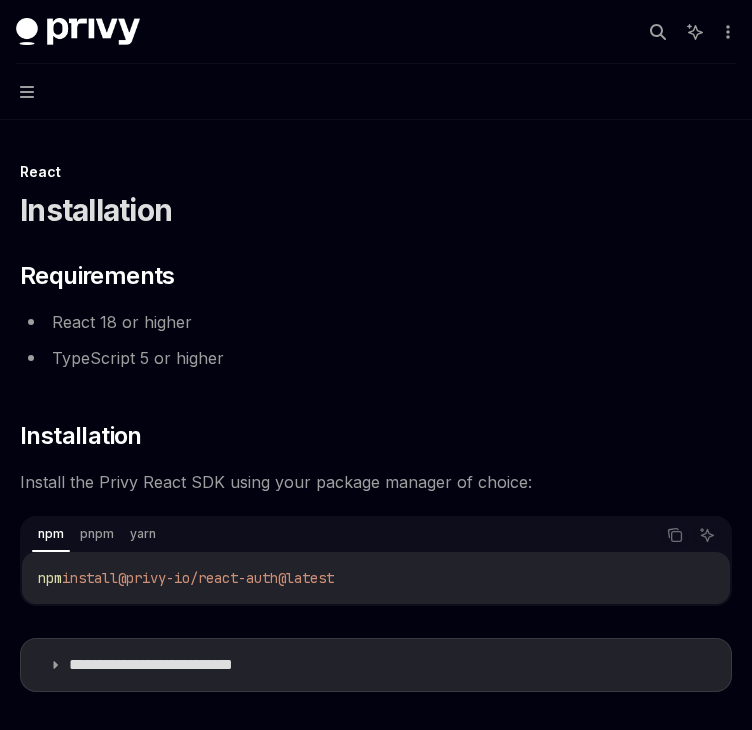 scroll, scrollTop: 258, scrollLeft: 0, axis: vertical 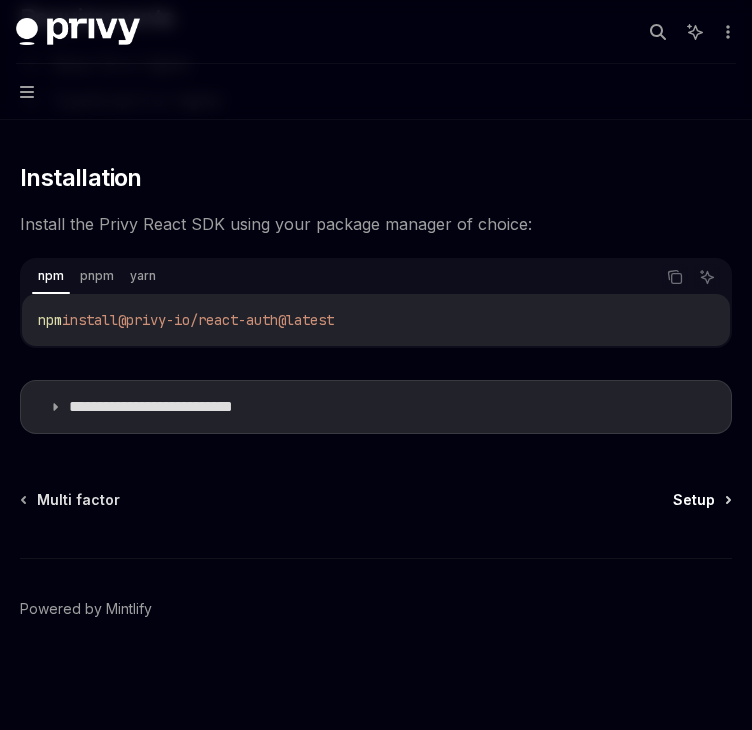 click on "Setup" at bounding box center (694, 500) 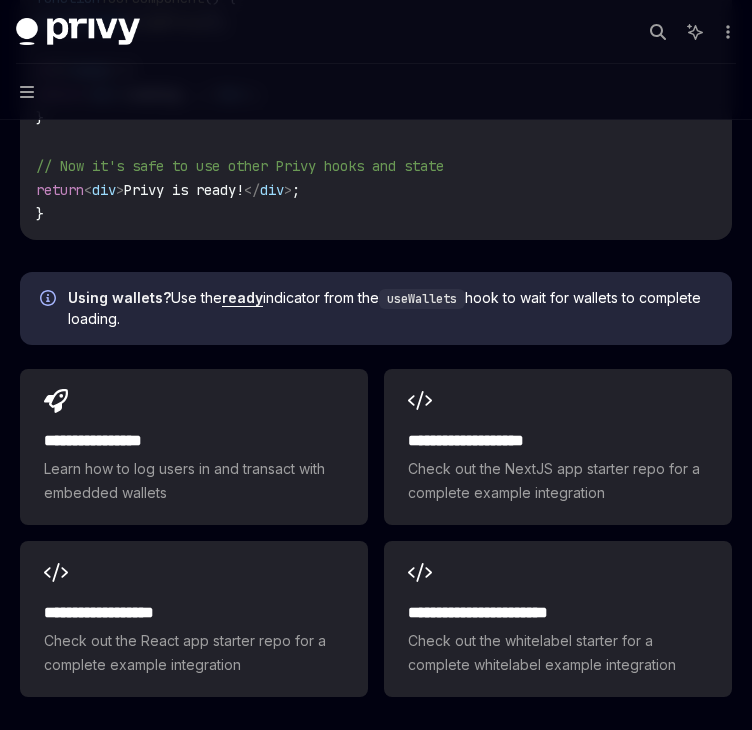 scroll, scrollTop: 2706, scrollLeft: 0, axis: vertical 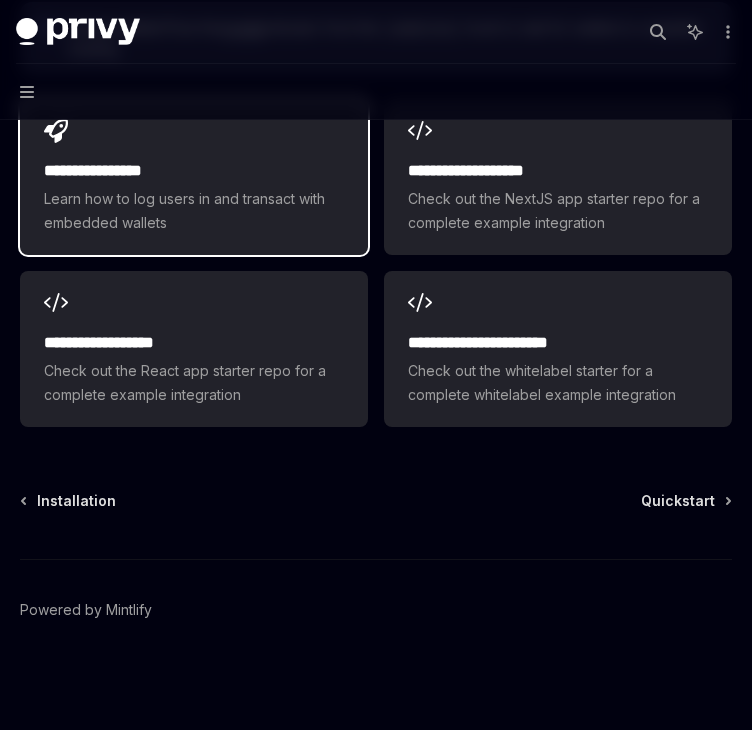 click on "**********" at bounding box center (194, 171) 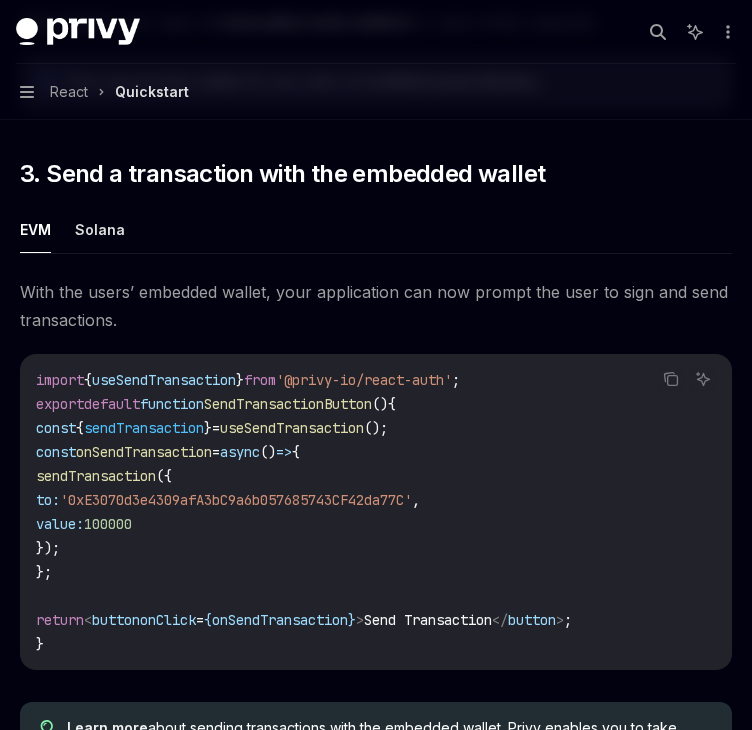 scroll, scrollTop: 1715, scrollLeft: 0, axis: vertical 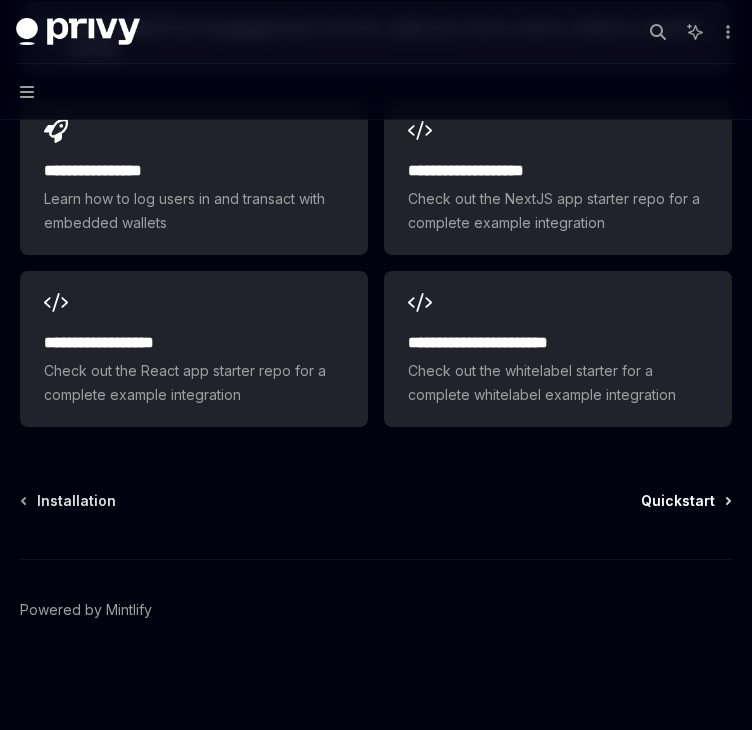 click on "Quickstart" at bounding box center (678, 501) 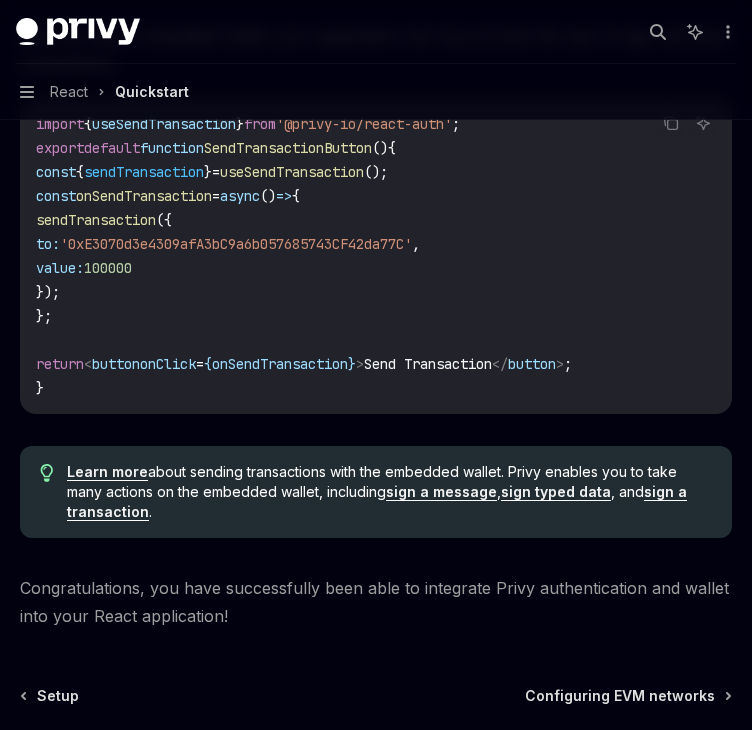 scroll, scrollTop: 2172, scrollLeft: 0, axis: vertical 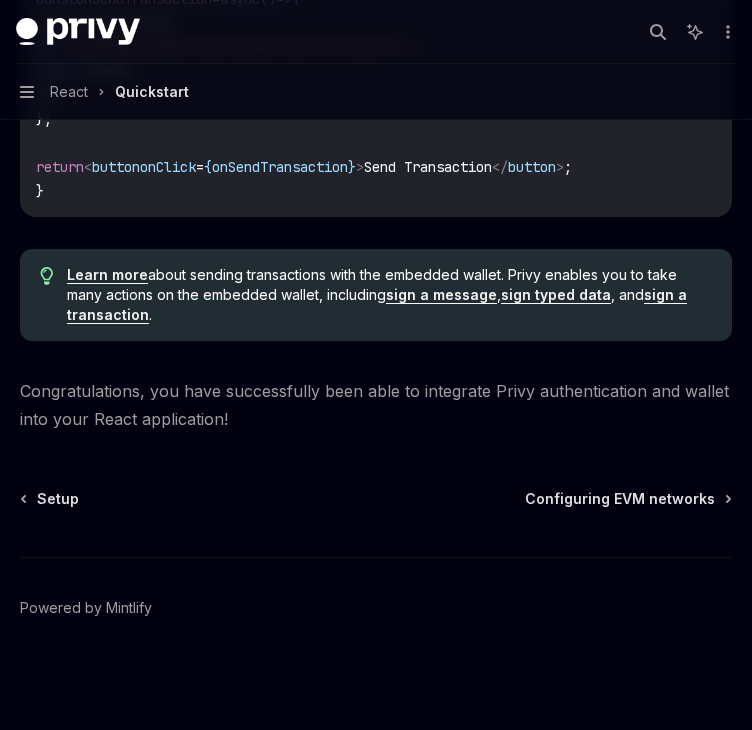 click on "Setup Configuring EVM networks Powered by Mintlify" at bounding box center (376, 609) 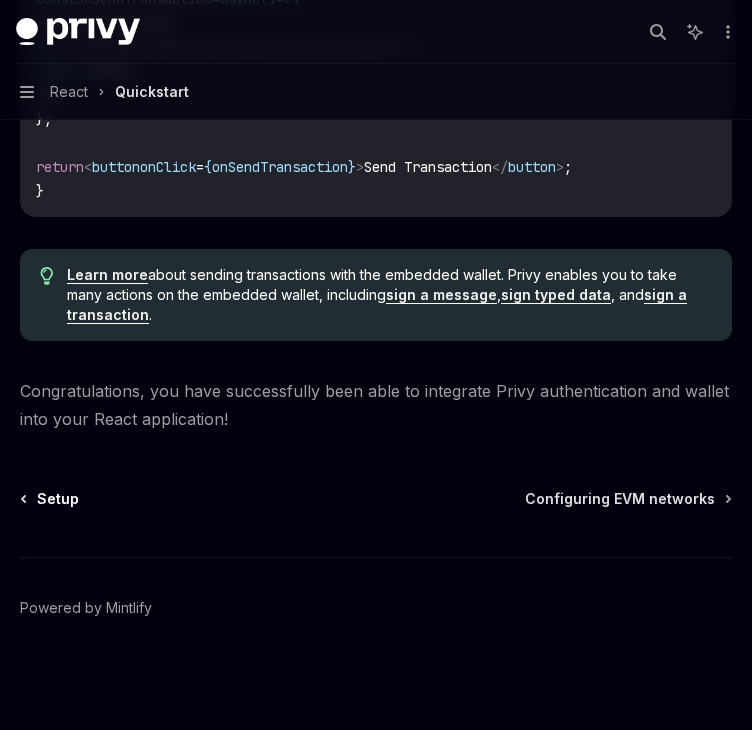 click on "Setup" at bounding box center (58, 499) 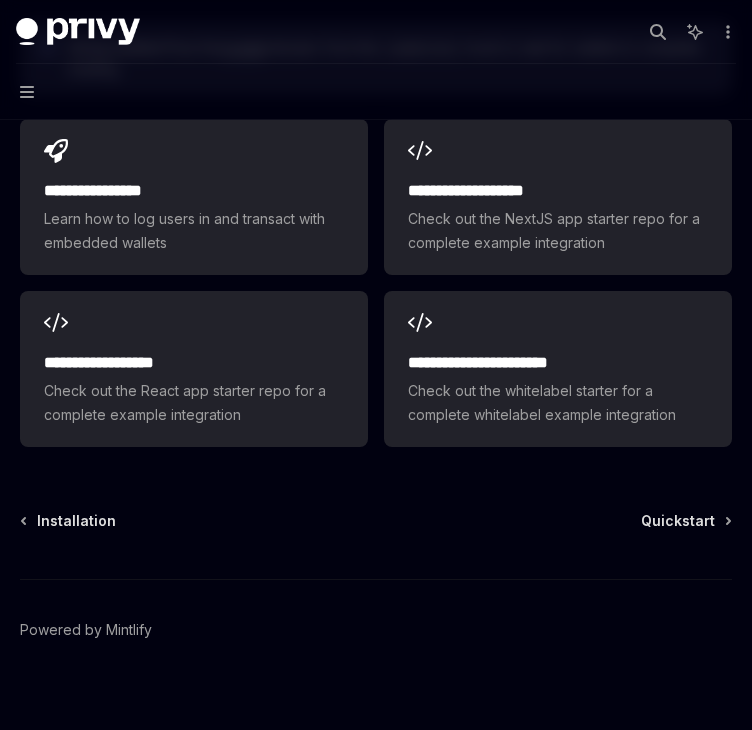 scroll, scrollTop: 2706, scrollLeft: 0, axis: vertical 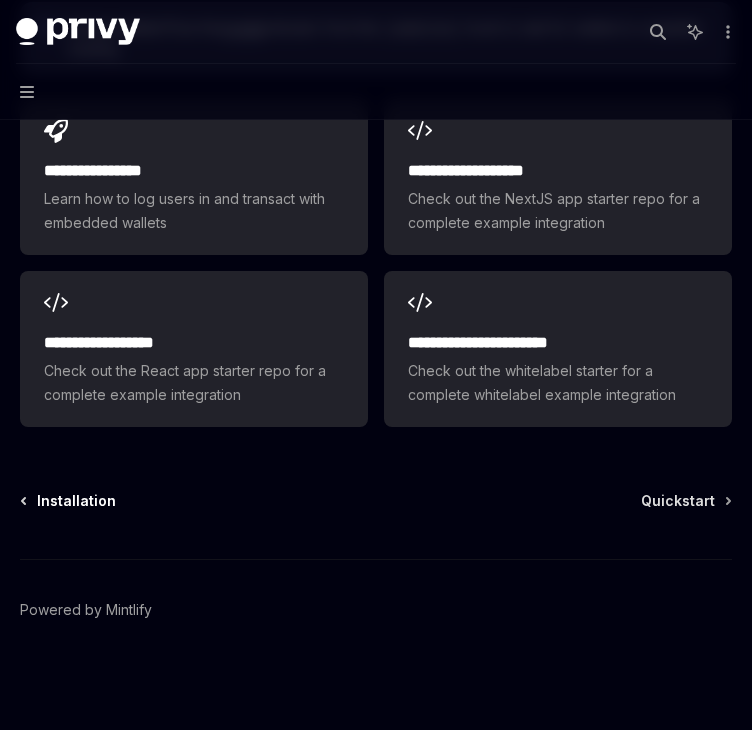 click on "Installation" at bounding box center (76, 501) 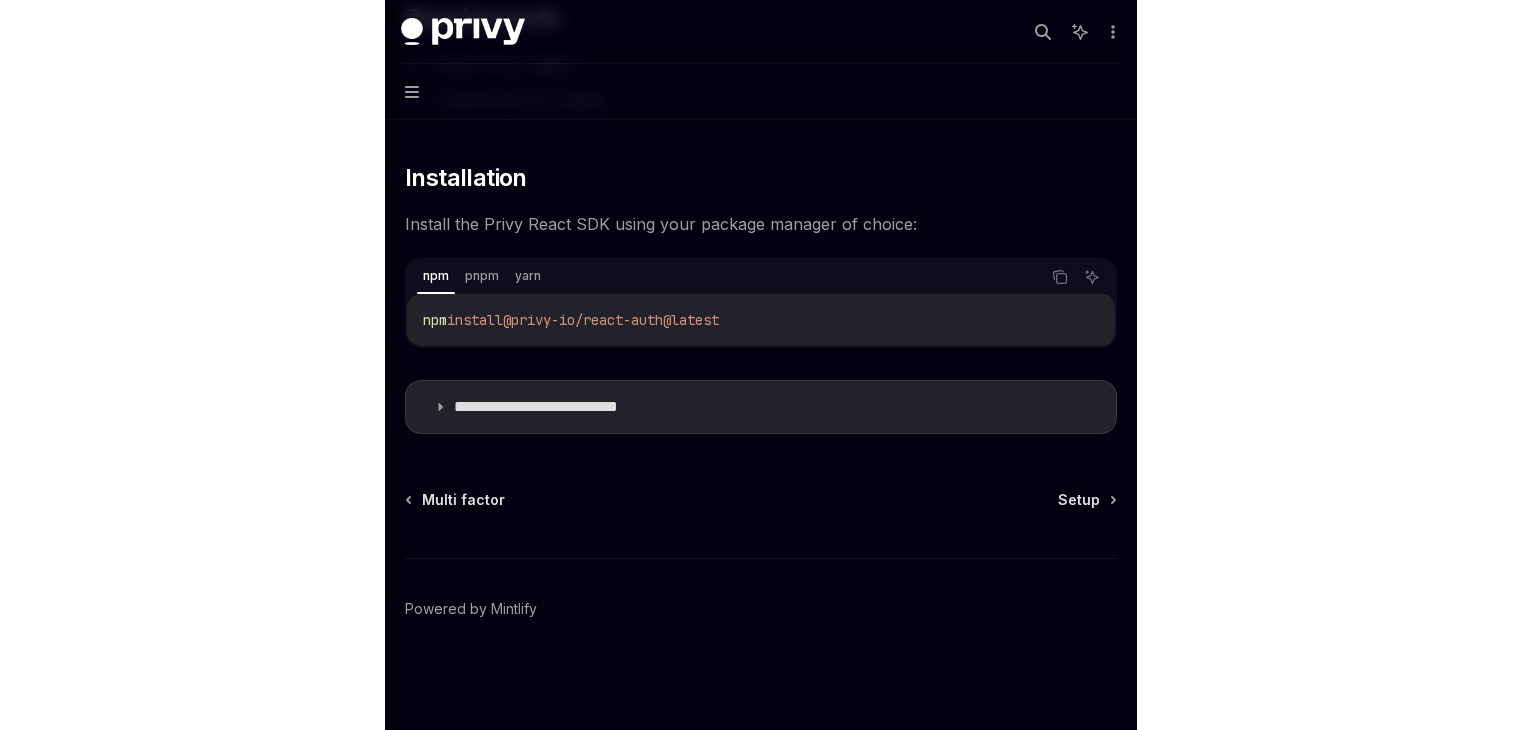 scroll, scrollTop: 250, scrollLeft: 0, axis: vertical 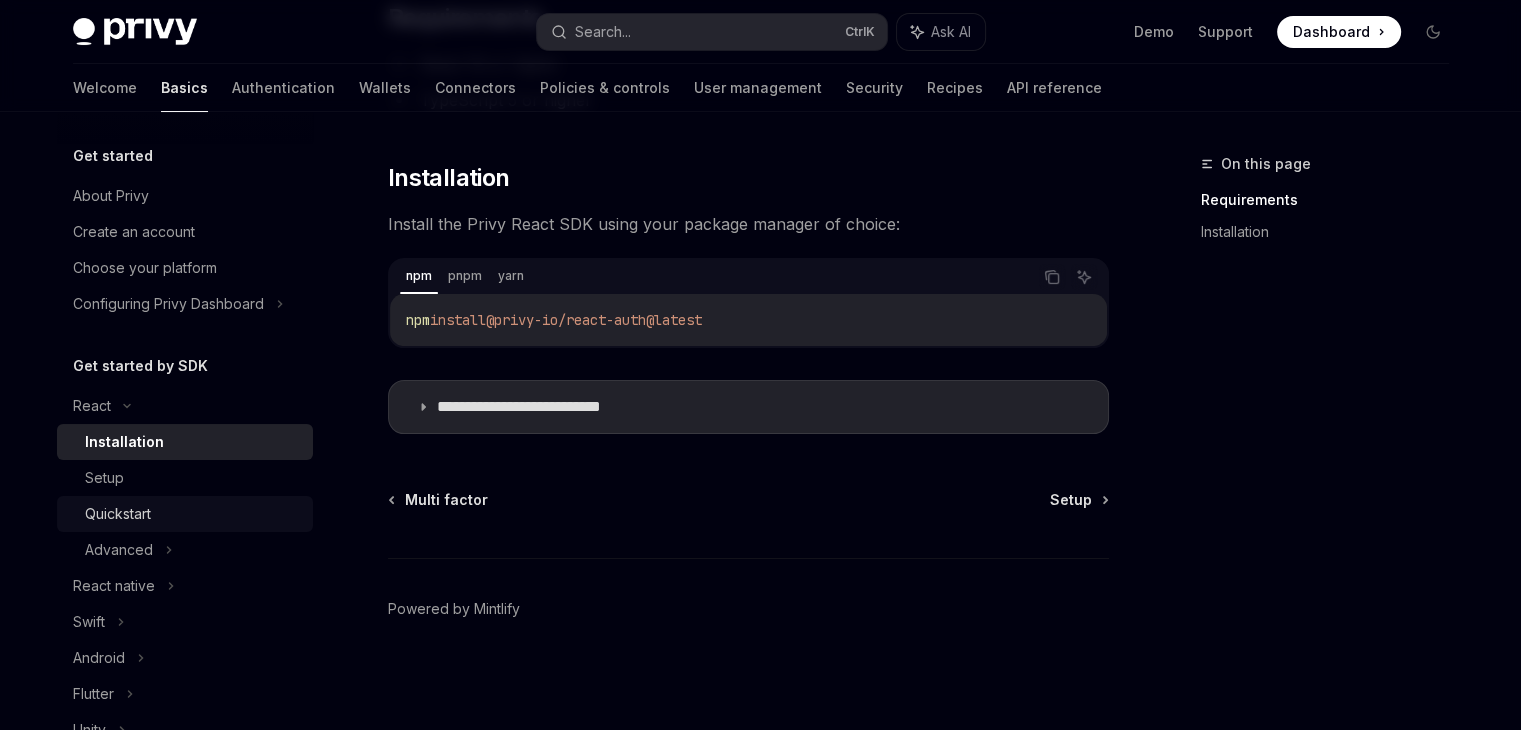 click on "Quickstart" at bounding box center [193, 514] 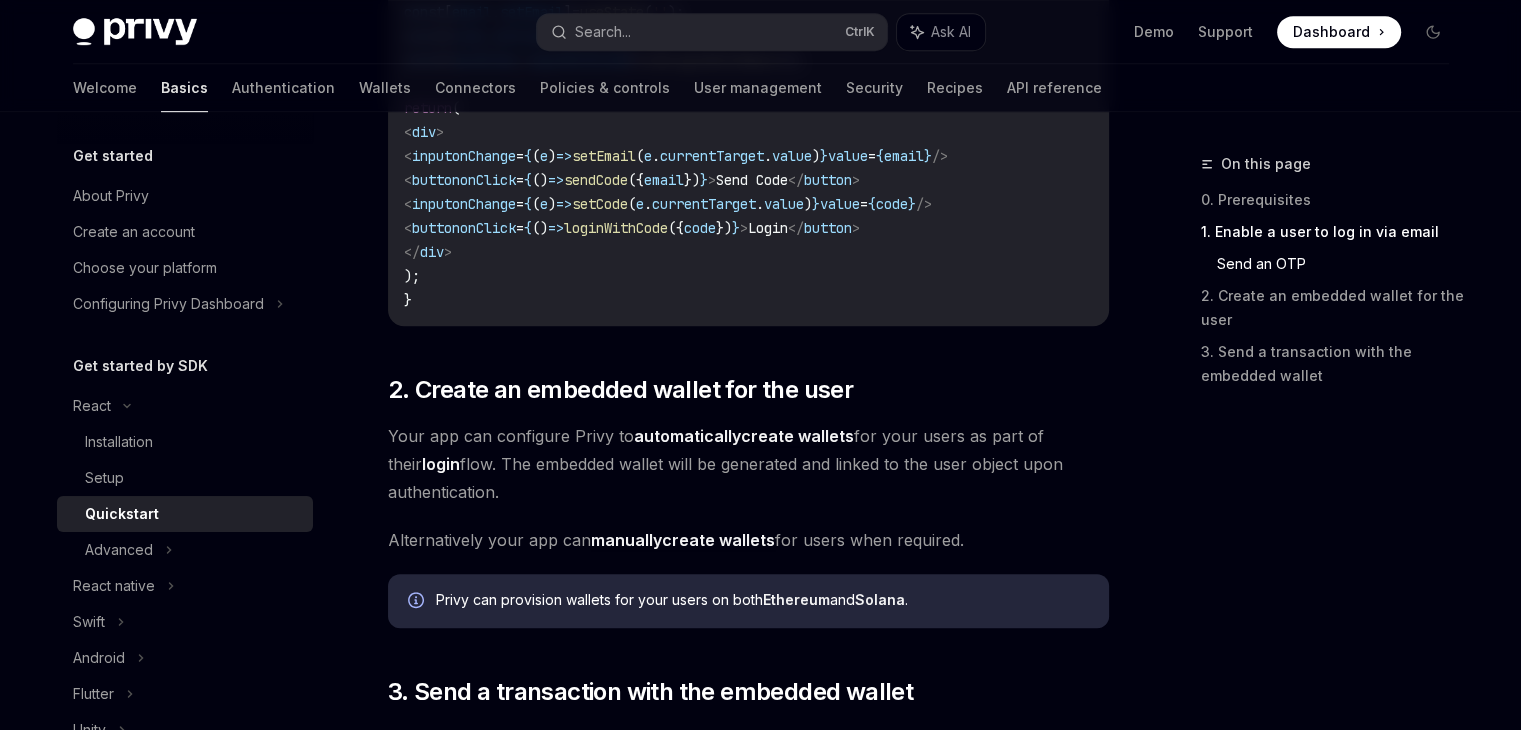 scroll, scrollTop: 1188, scrollLeft: 0, axis: vertical 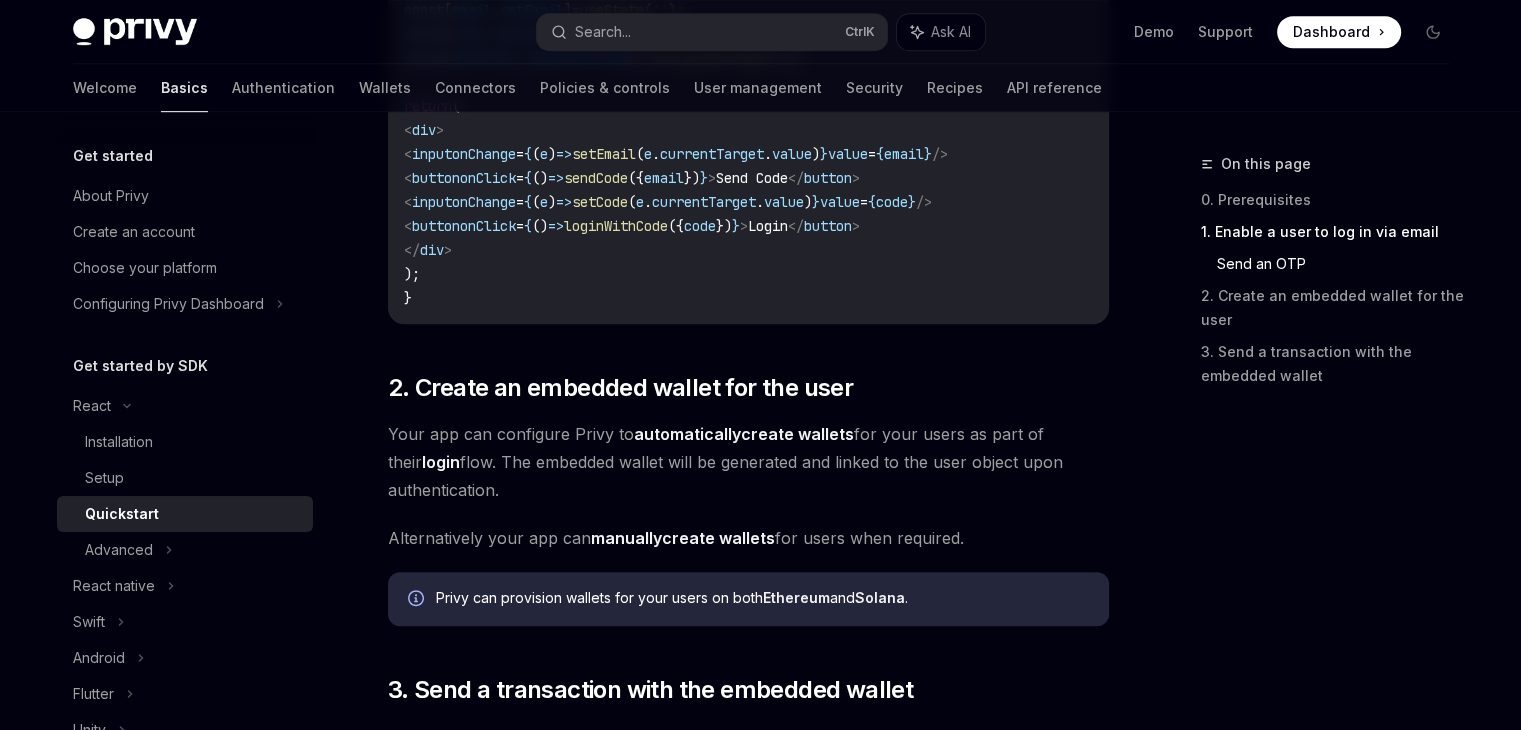 click on "login" at bounding box center (441, 462) 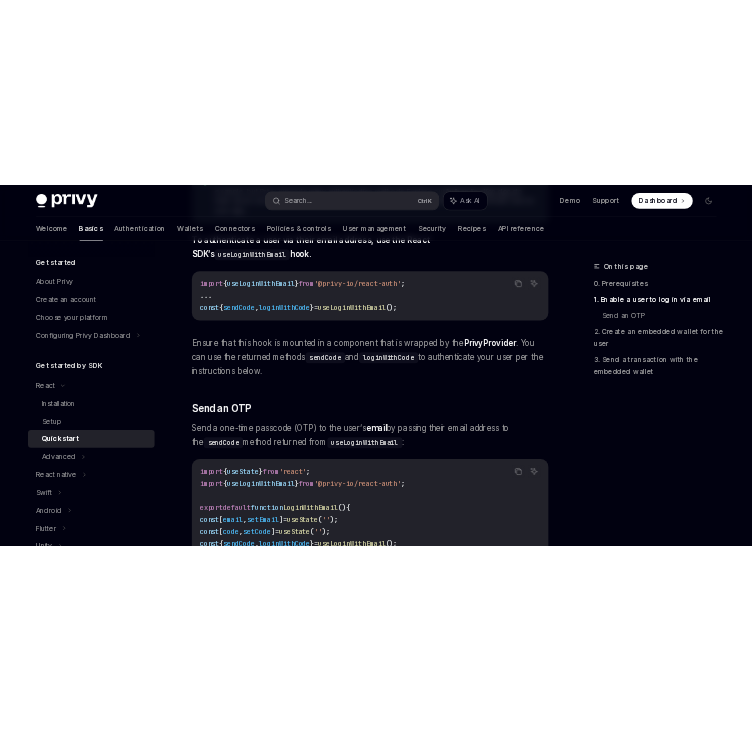 scroll, scrollTop: 523, scrollLeft: 0, axis: vertical 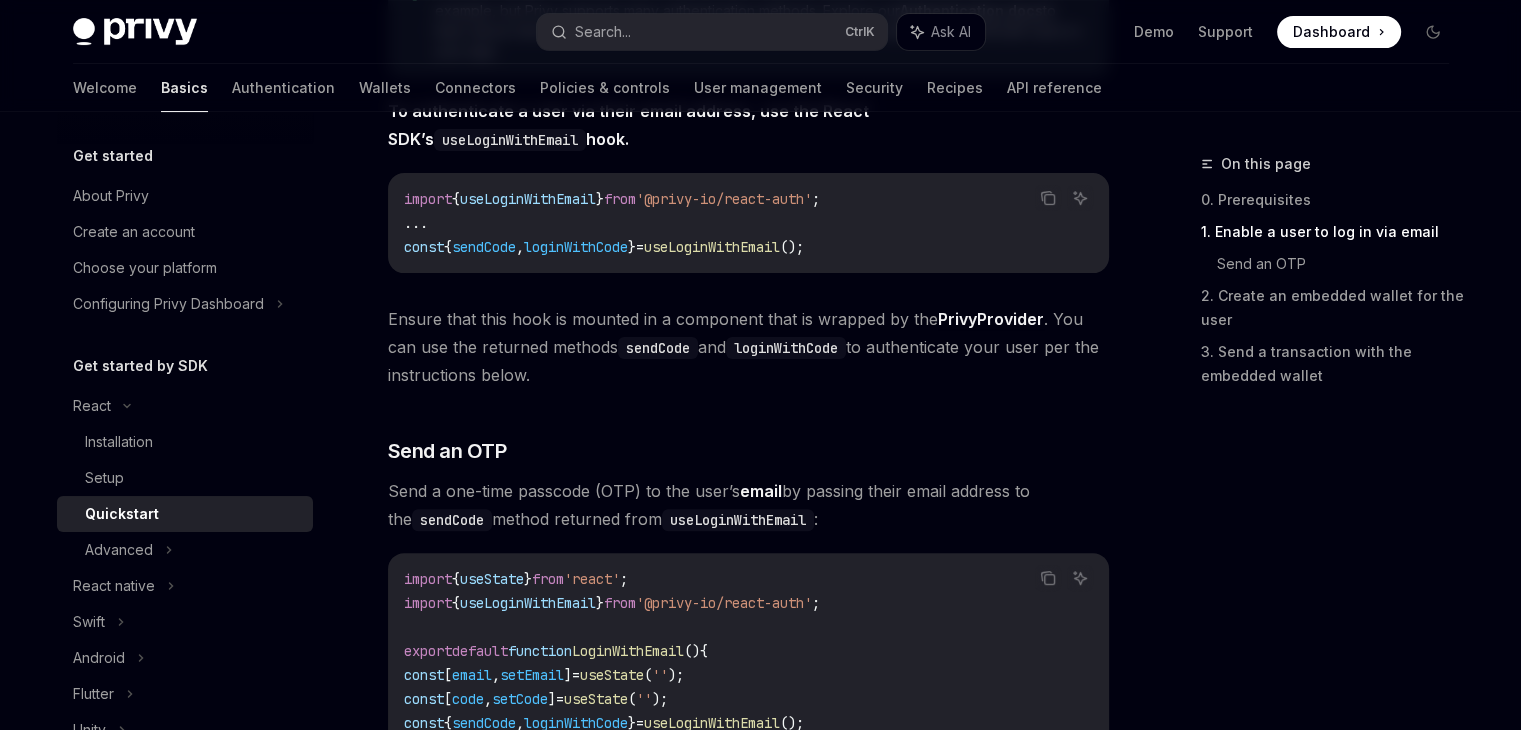 type on "*" 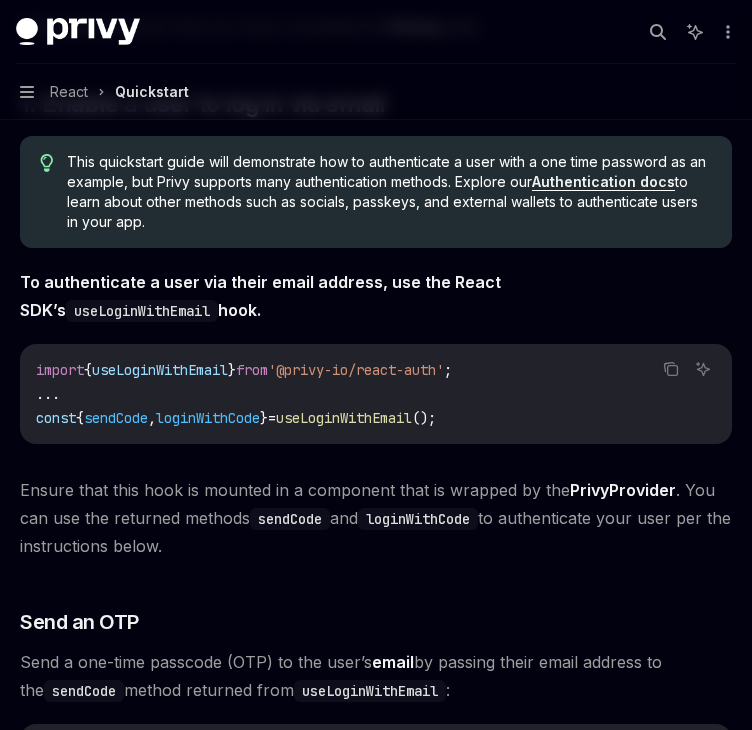 scroll, scrollTop: 0, scrollLeft: 0, axis: both 